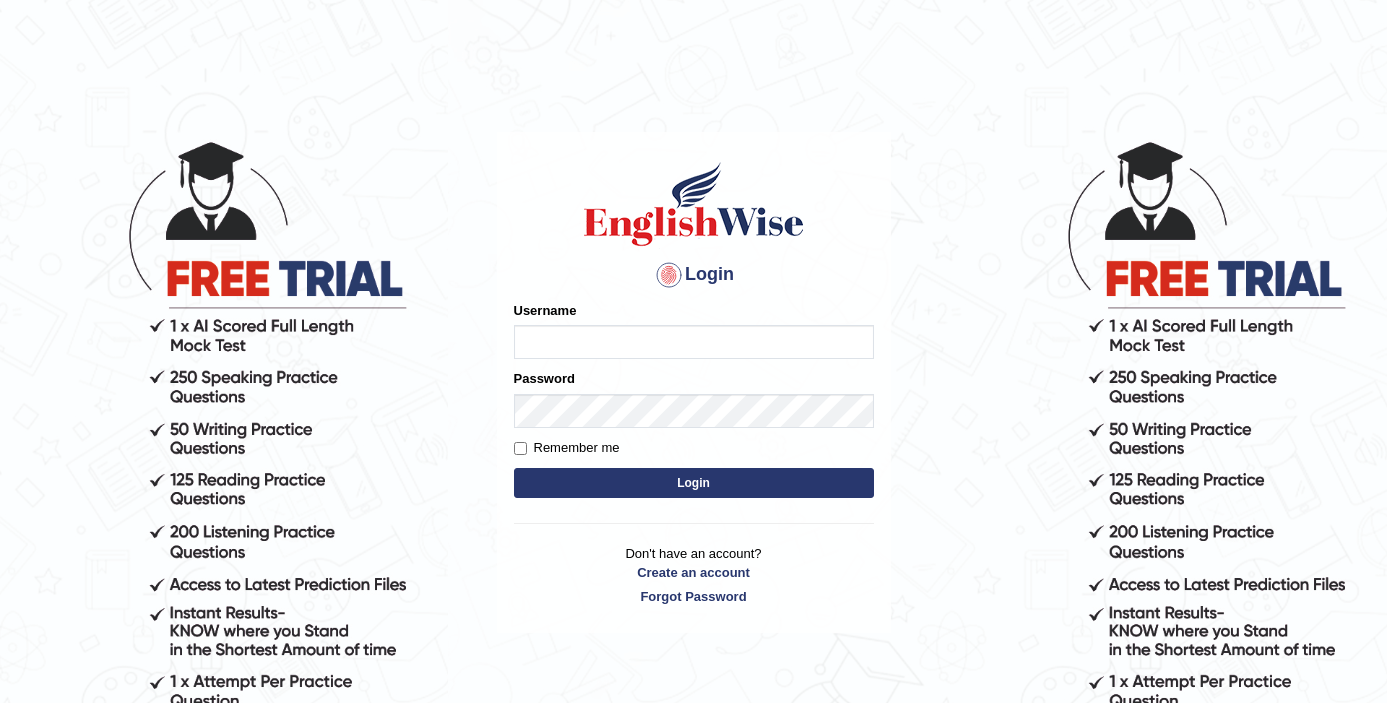 scroll, scrollTop: 0, scrollLeft: 0, axis: both 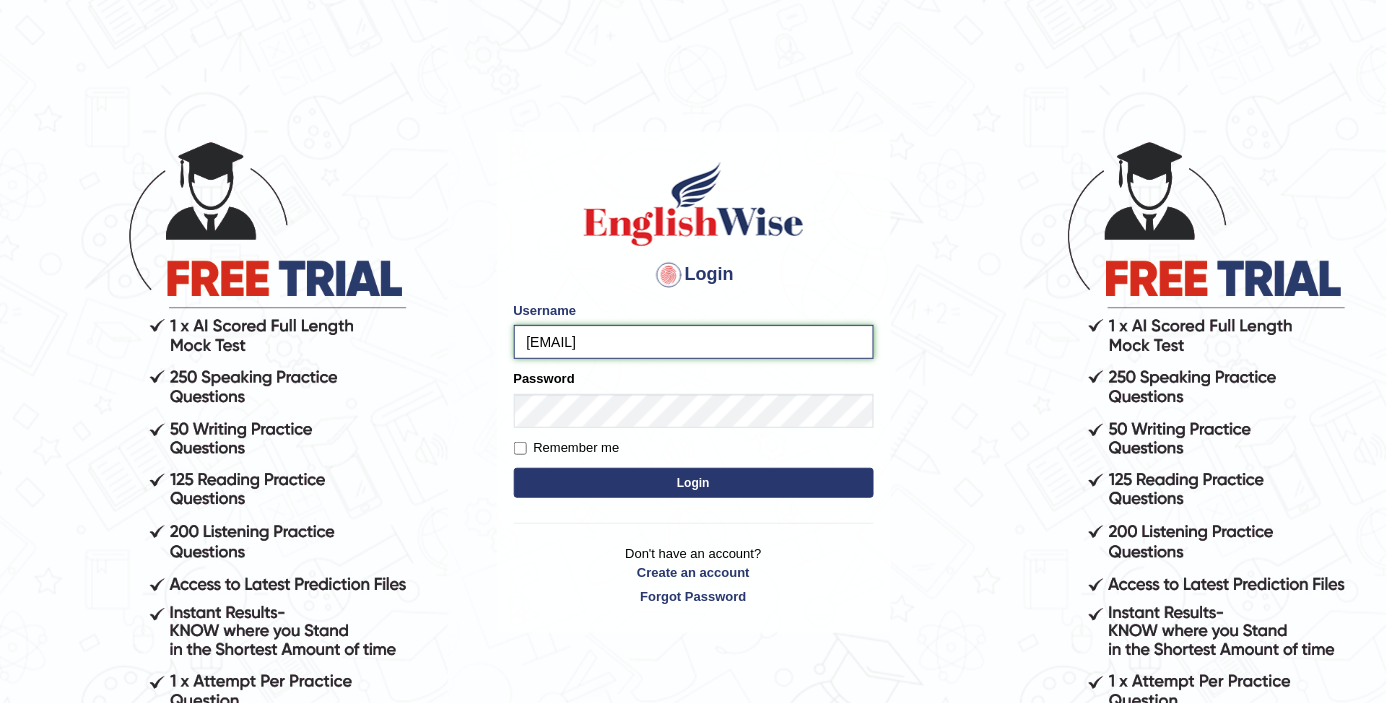click on "lovesukh06" at bounding box center [694, 342] 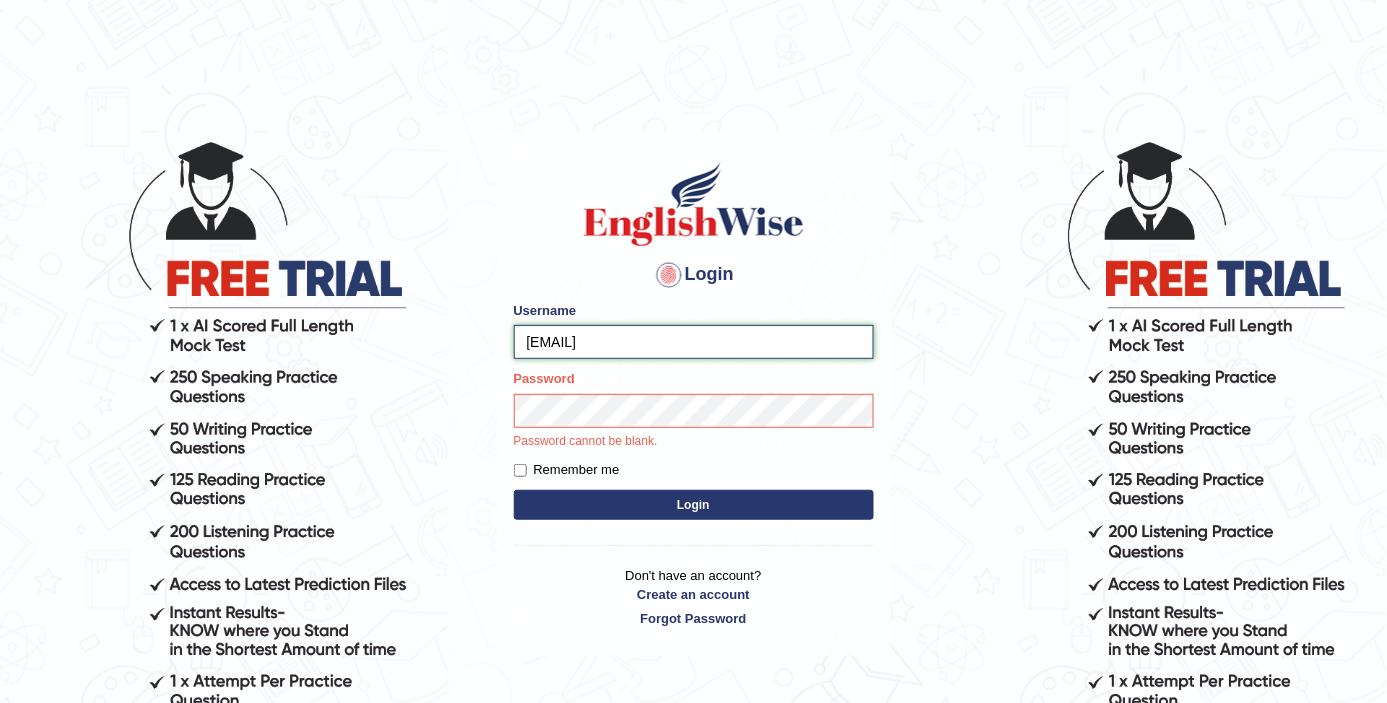 type on "loveleet06" 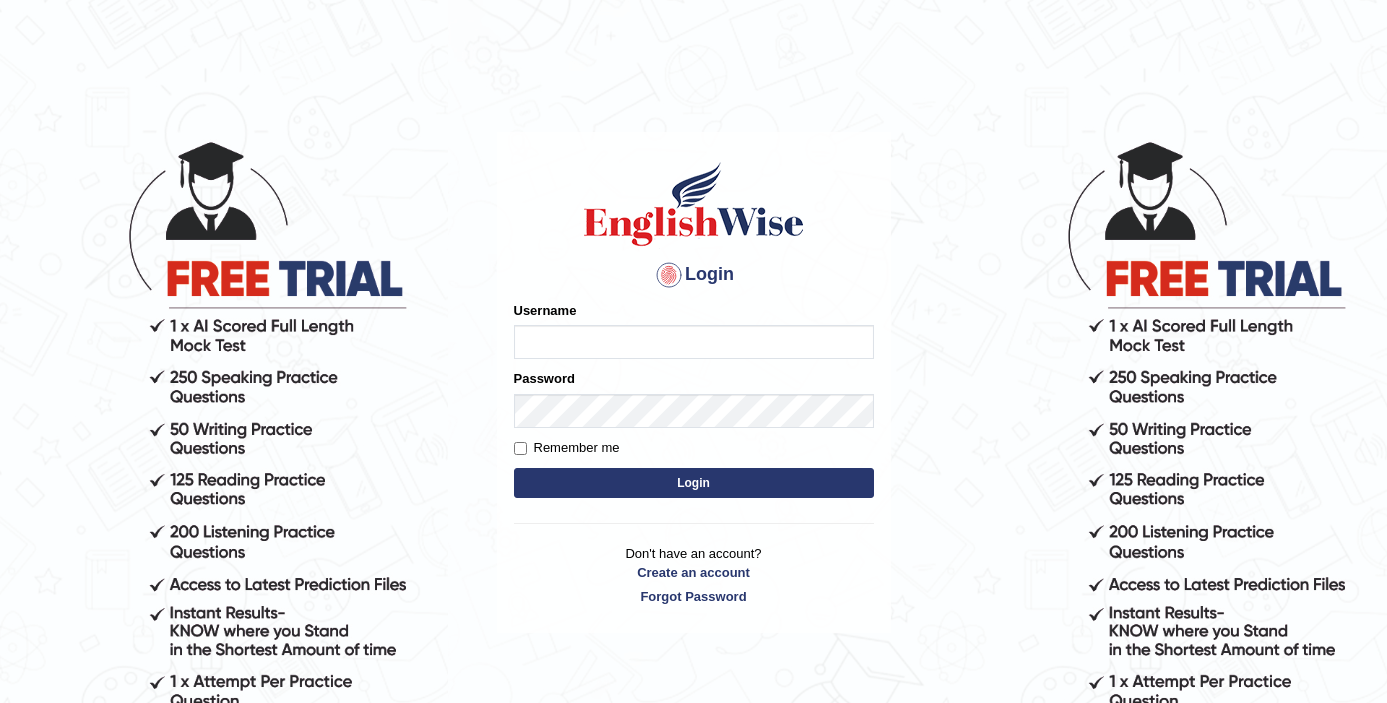 scroll, scrollTop: 0, scrollLeft: 0, axis: both 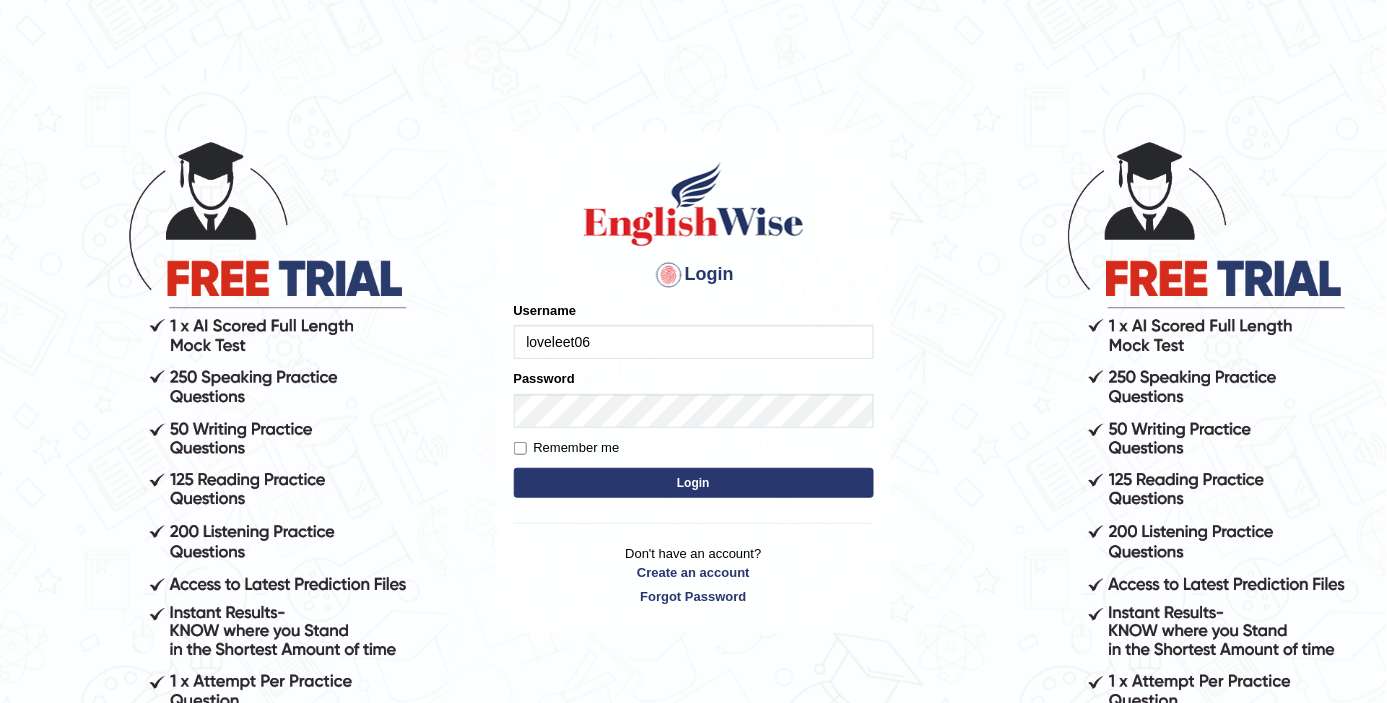 type on "love[EMAIL]" 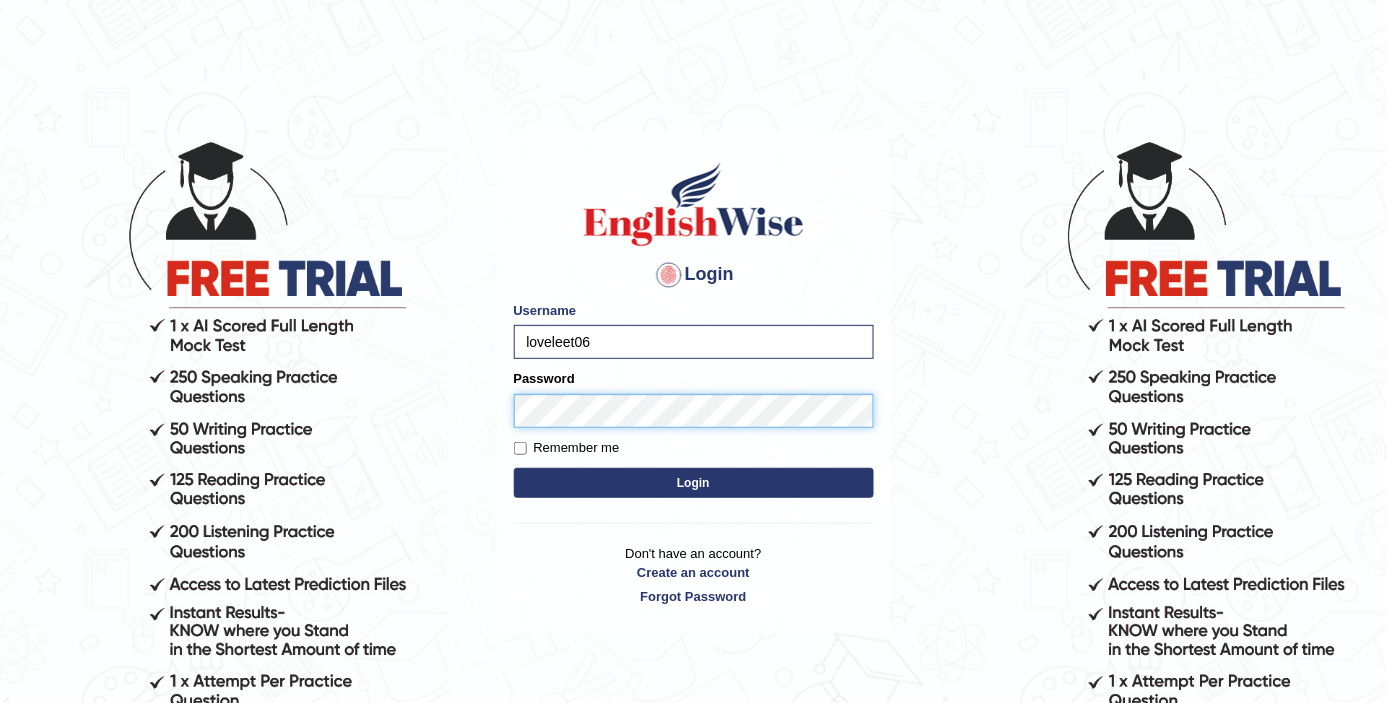 click on "Login" at bounding box center [694, 483] 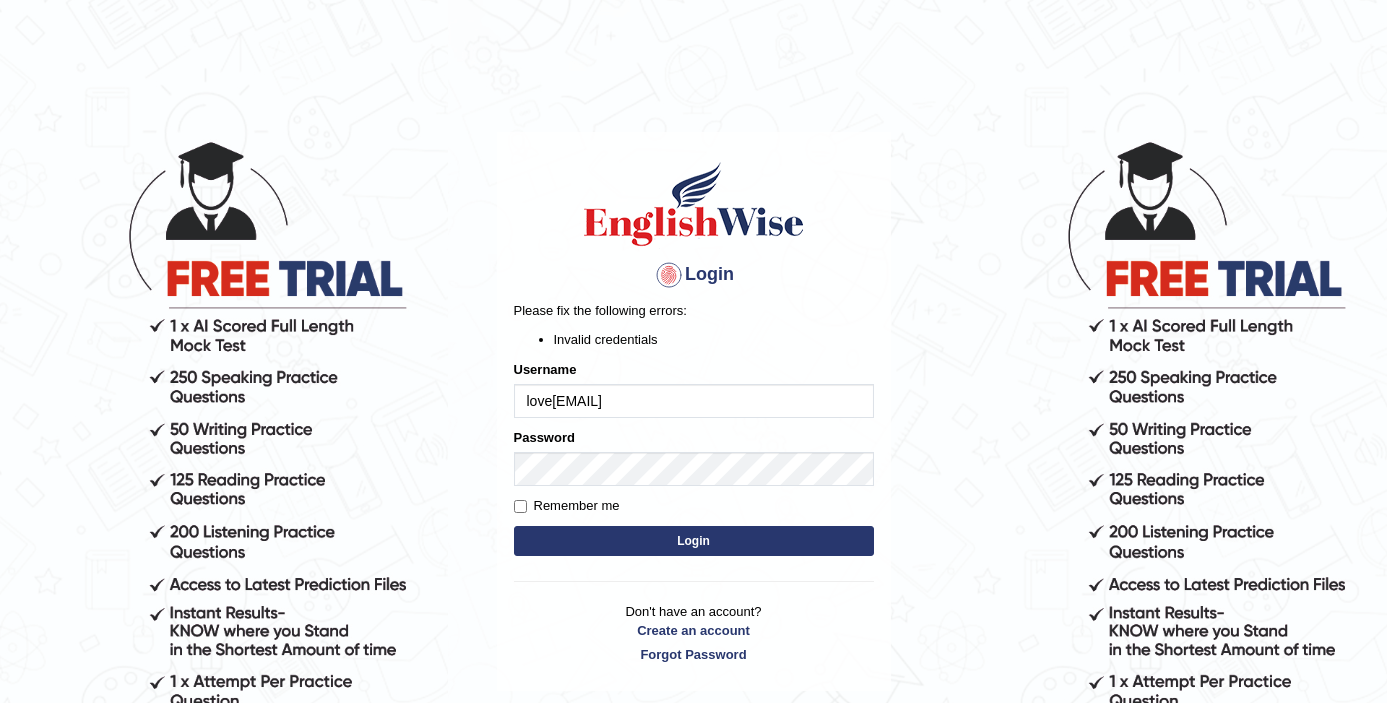 scroll, scrollTop: 0, scrollLeft: 0, axis: both 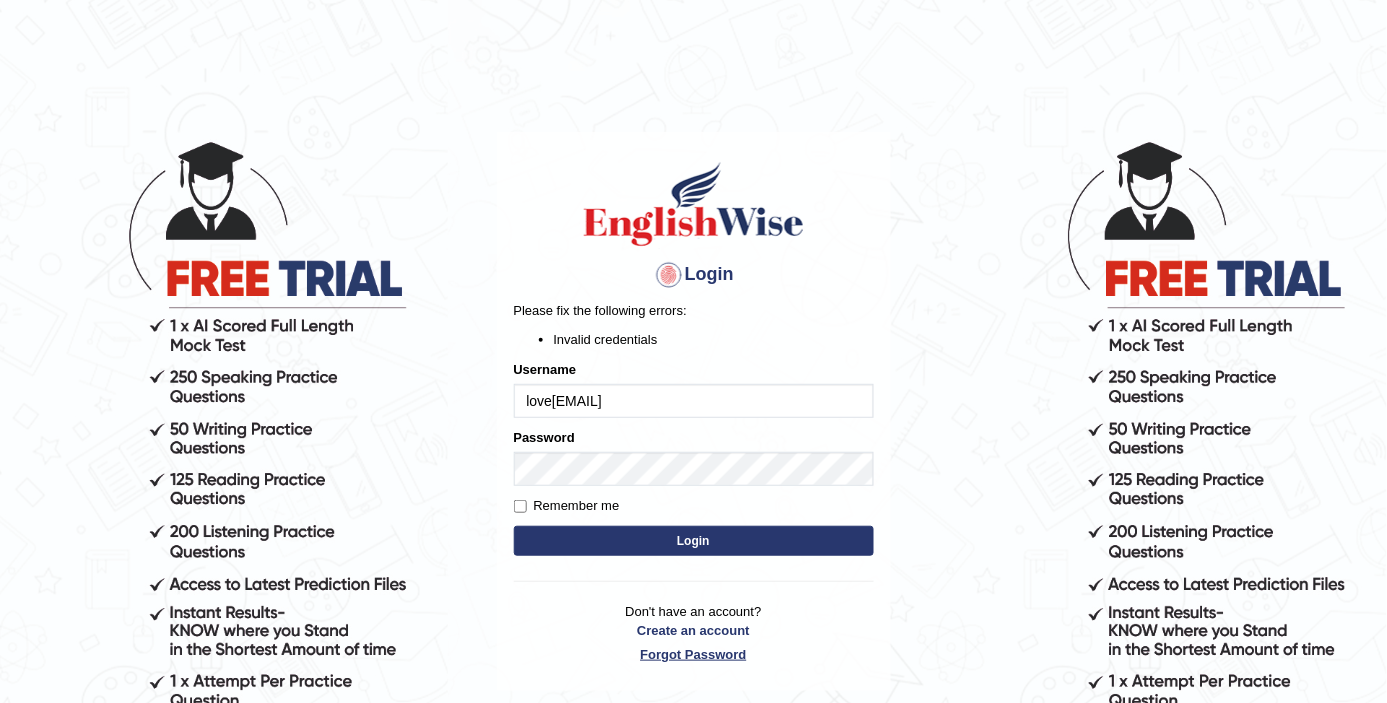 click on "Forgot Password" at bounding box center [694, 654] 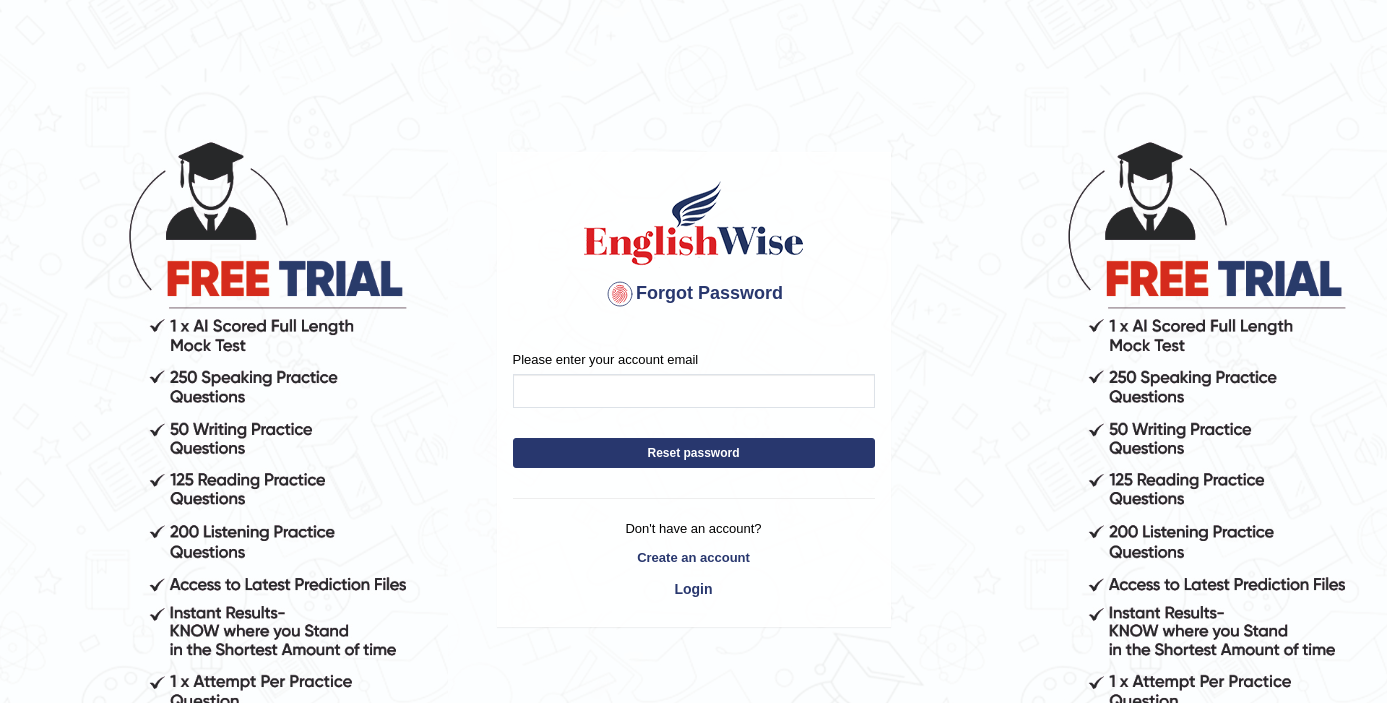scroll, scrollTop: 0, scrollLeft: 0, axis: both 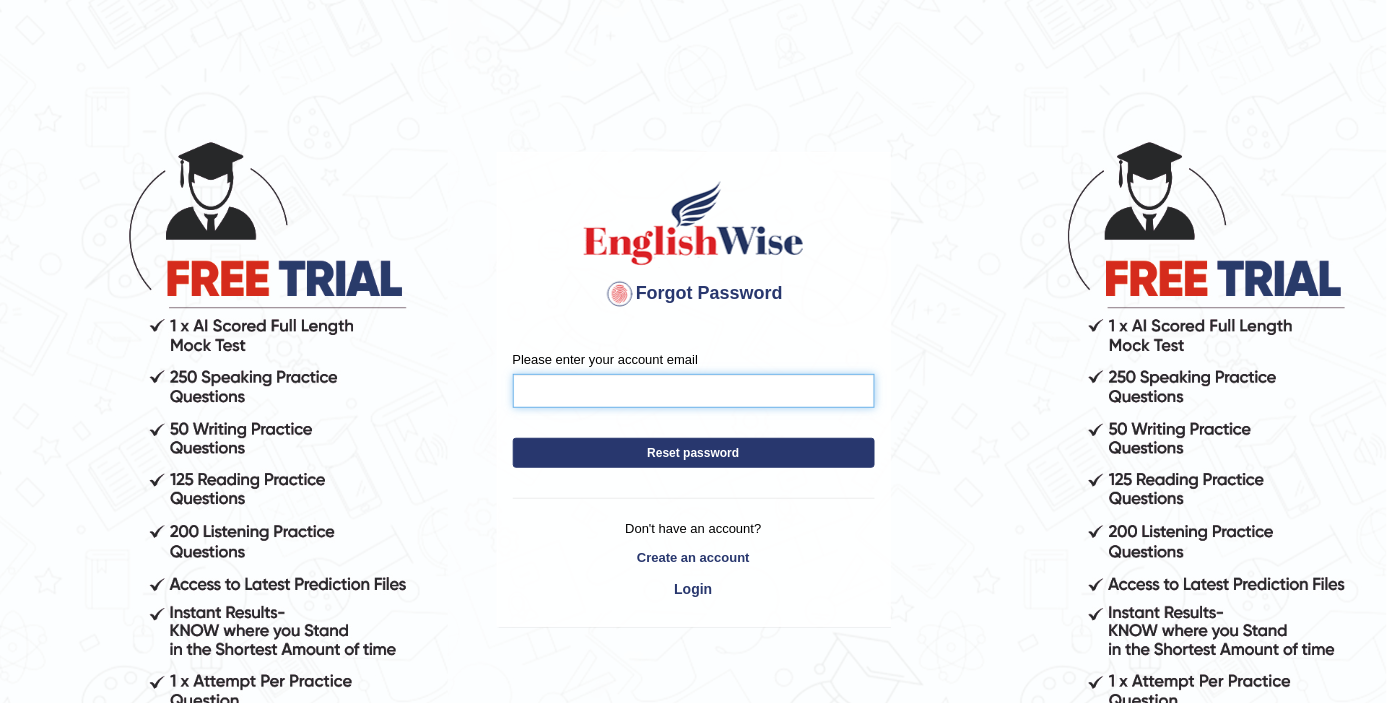 click on "Please enter your account email" at bounding box center [694, 391] 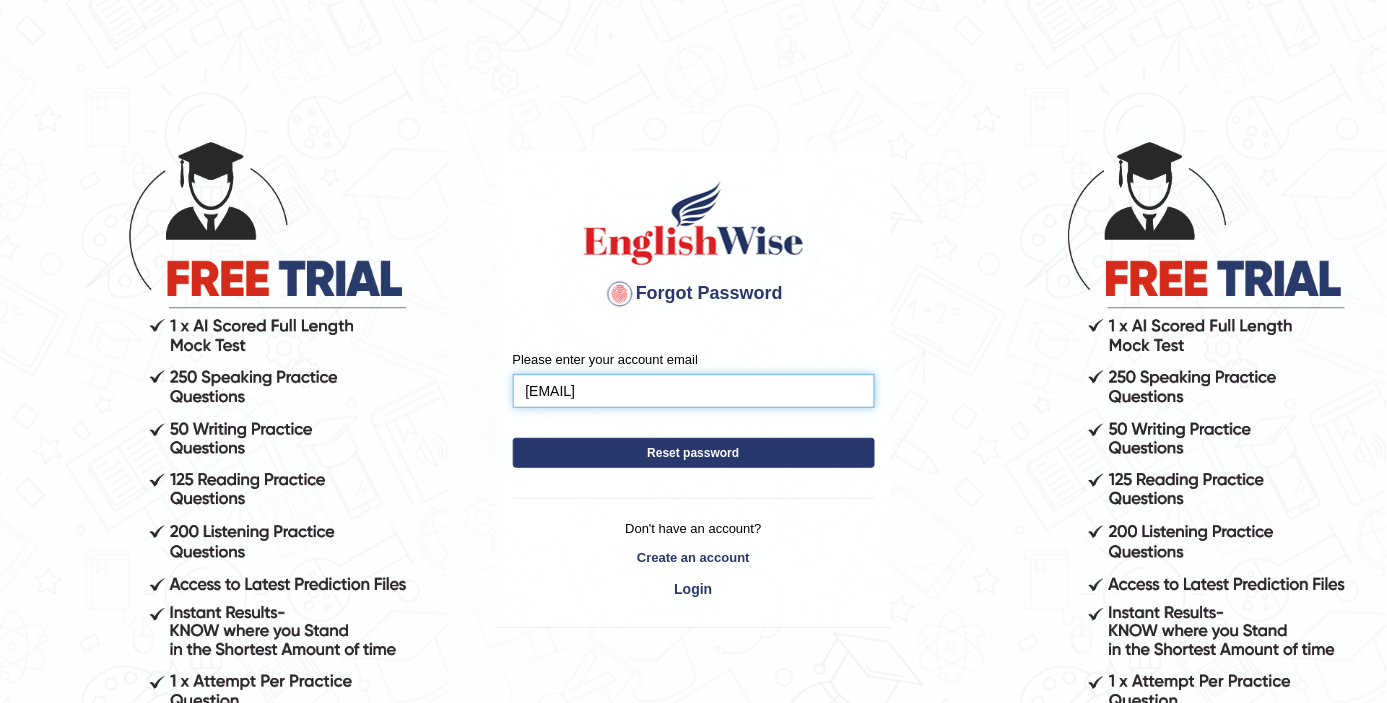 type on "singh.loveleet@gmail.com" 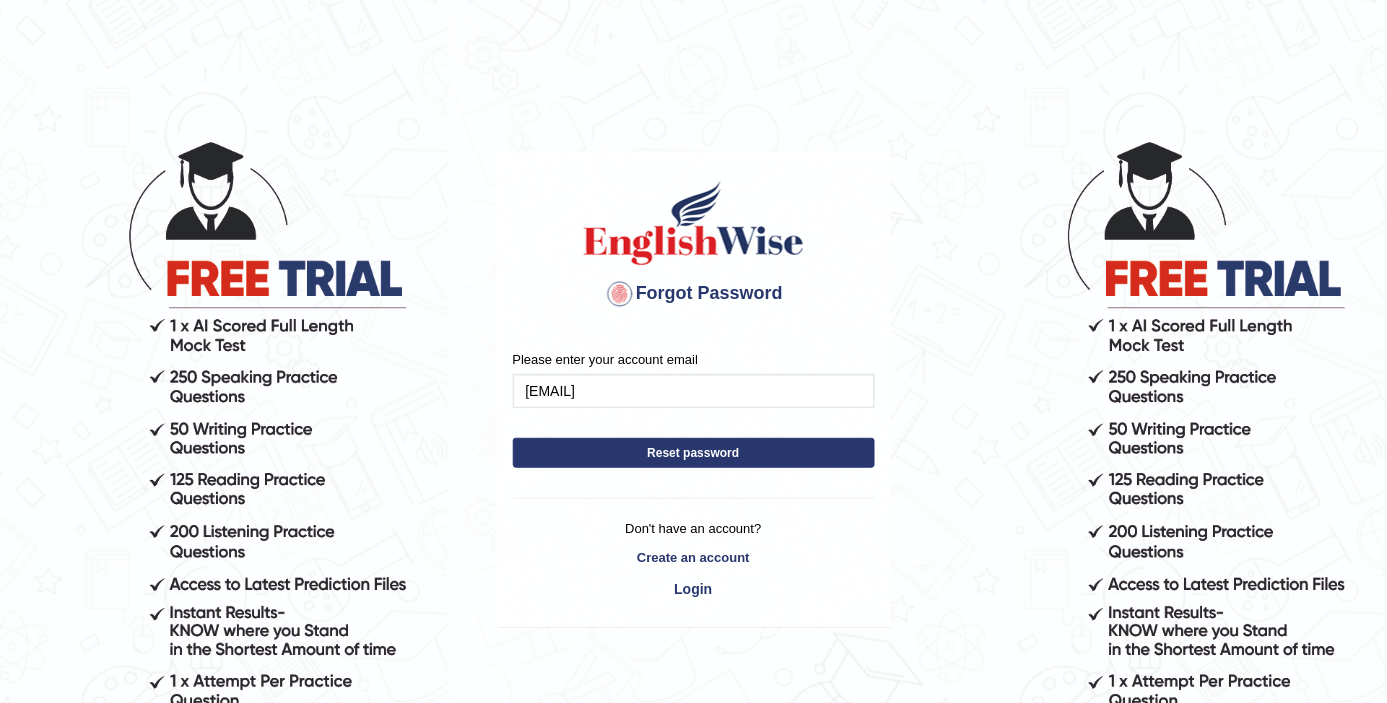 click on "Reset password" at bounding box center [694, 453] 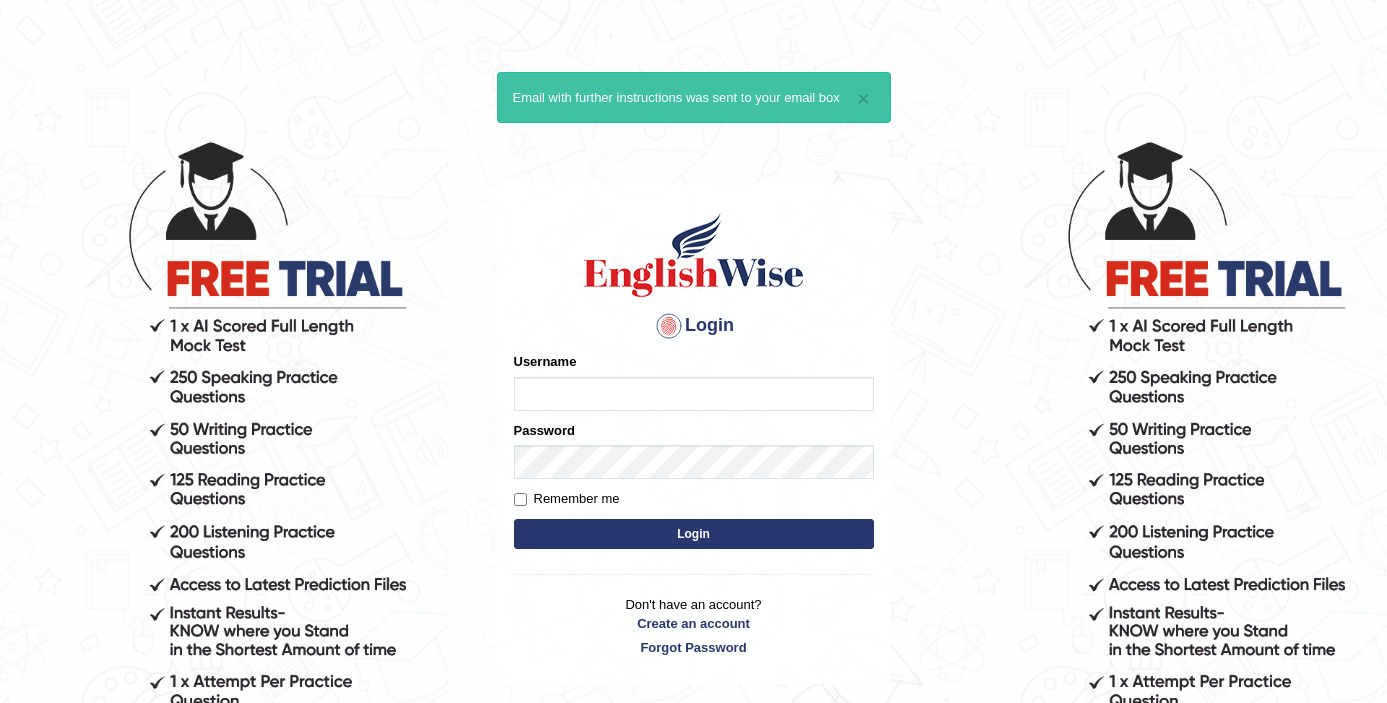 scroll, scrollTop: 0, scrollLeft: 0, axis: both 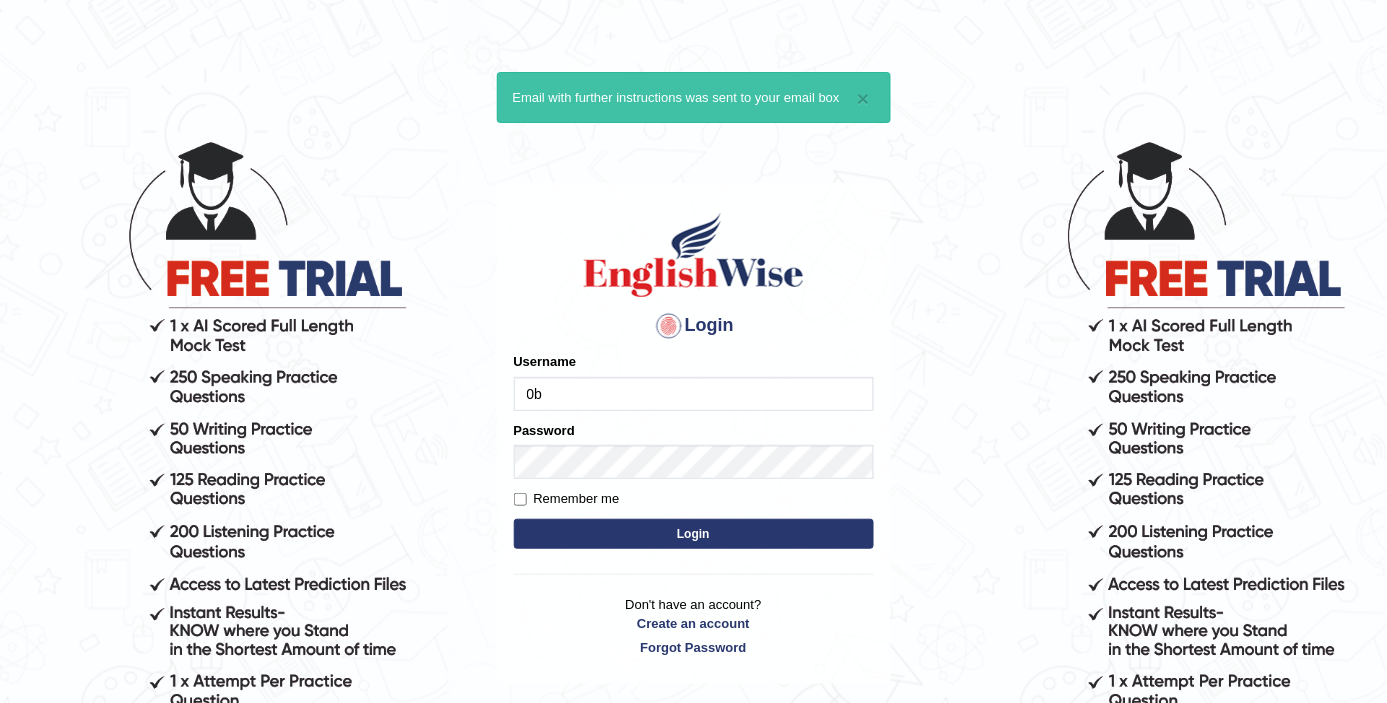 type on "0" 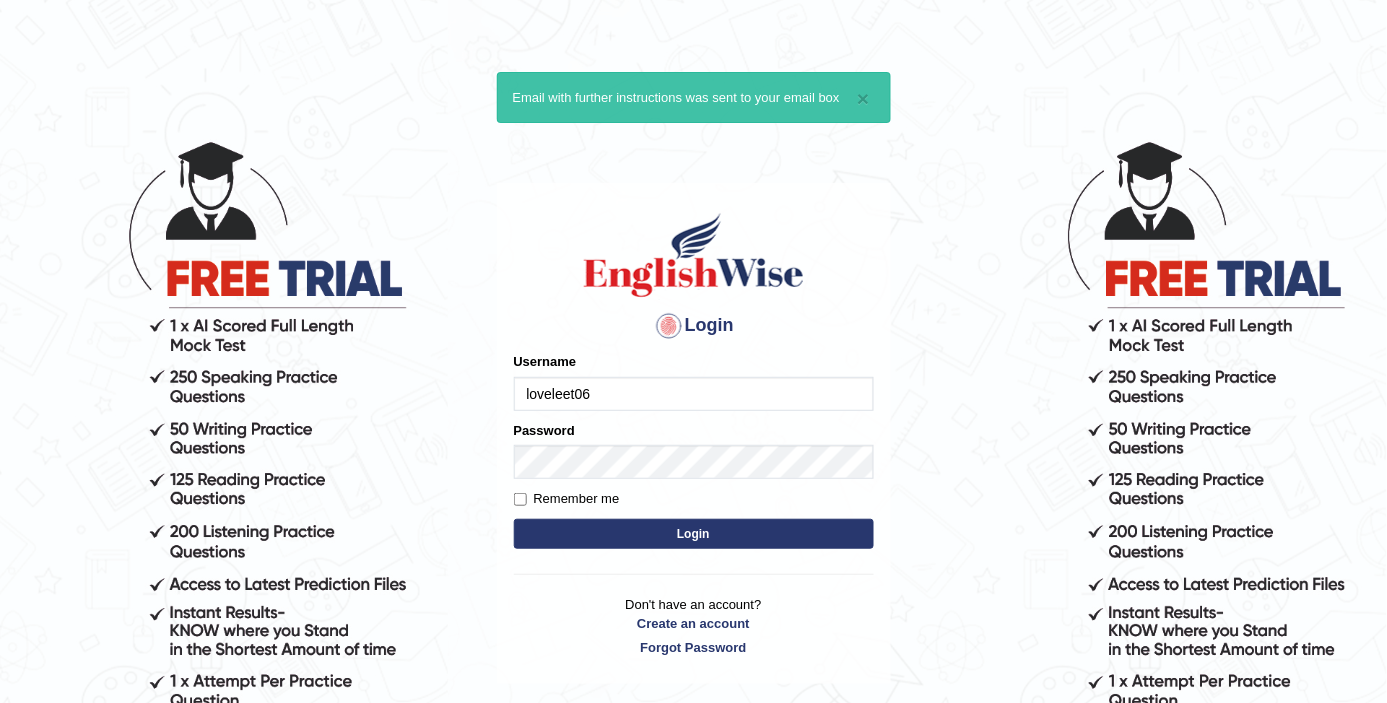 type on "loveleet06" 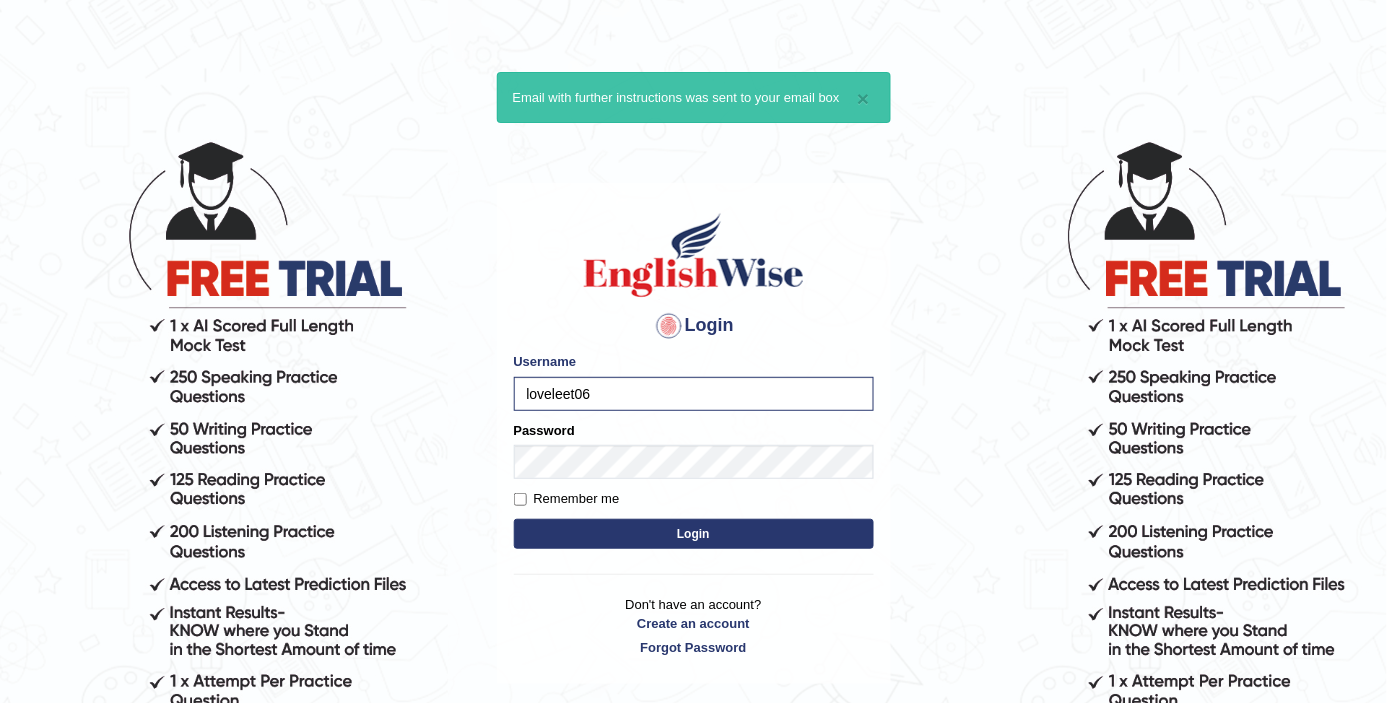 click on "Login" at bounding box center [694, 534] 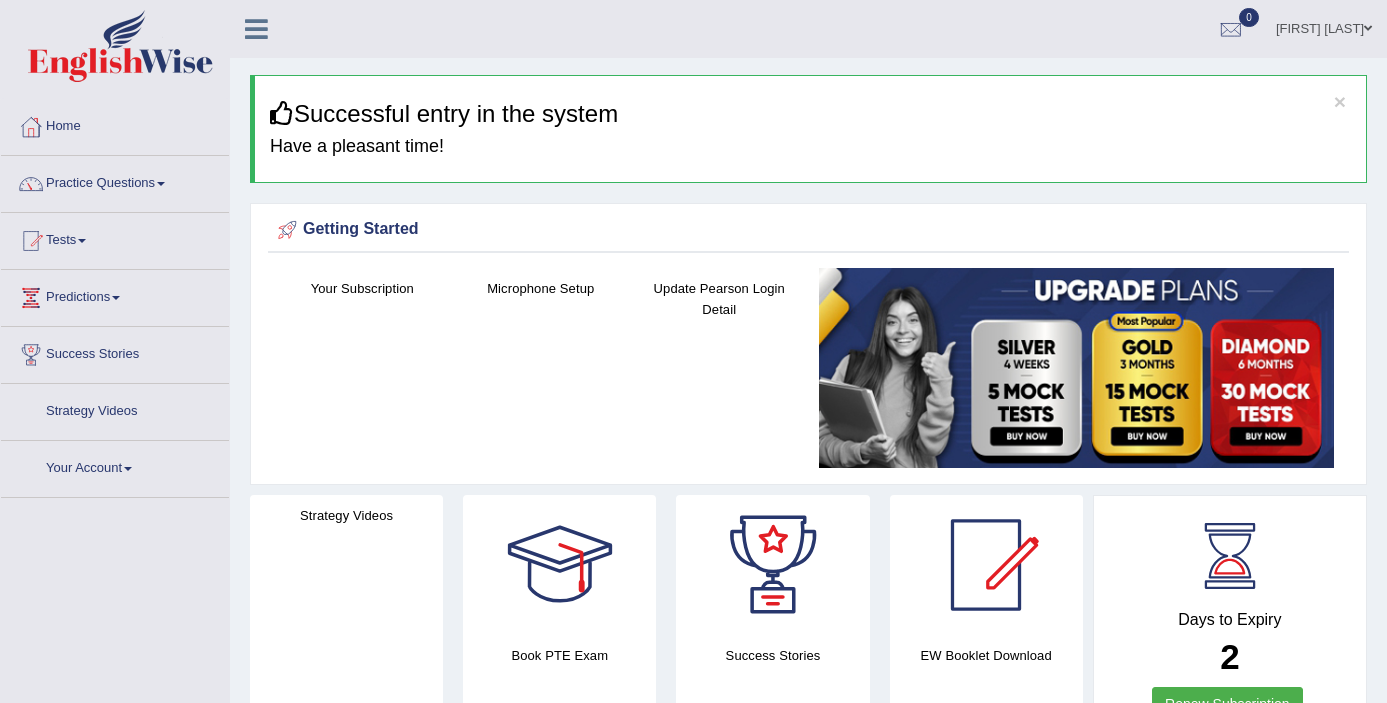 scroll, scrollTop: 0, scrollLeft: 0, axis: both 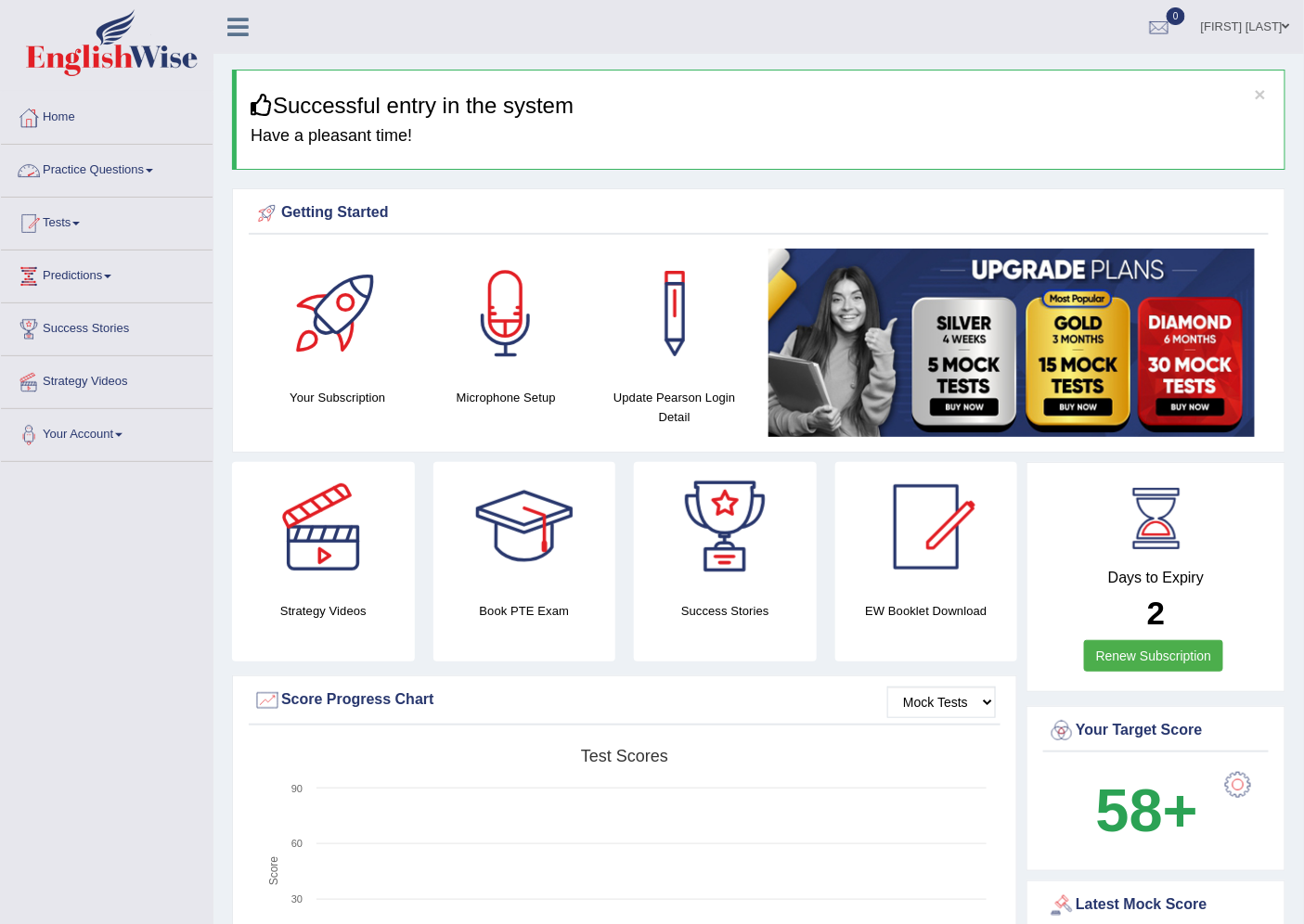 click on "Practice Questions" at bounding box center (107, 168) 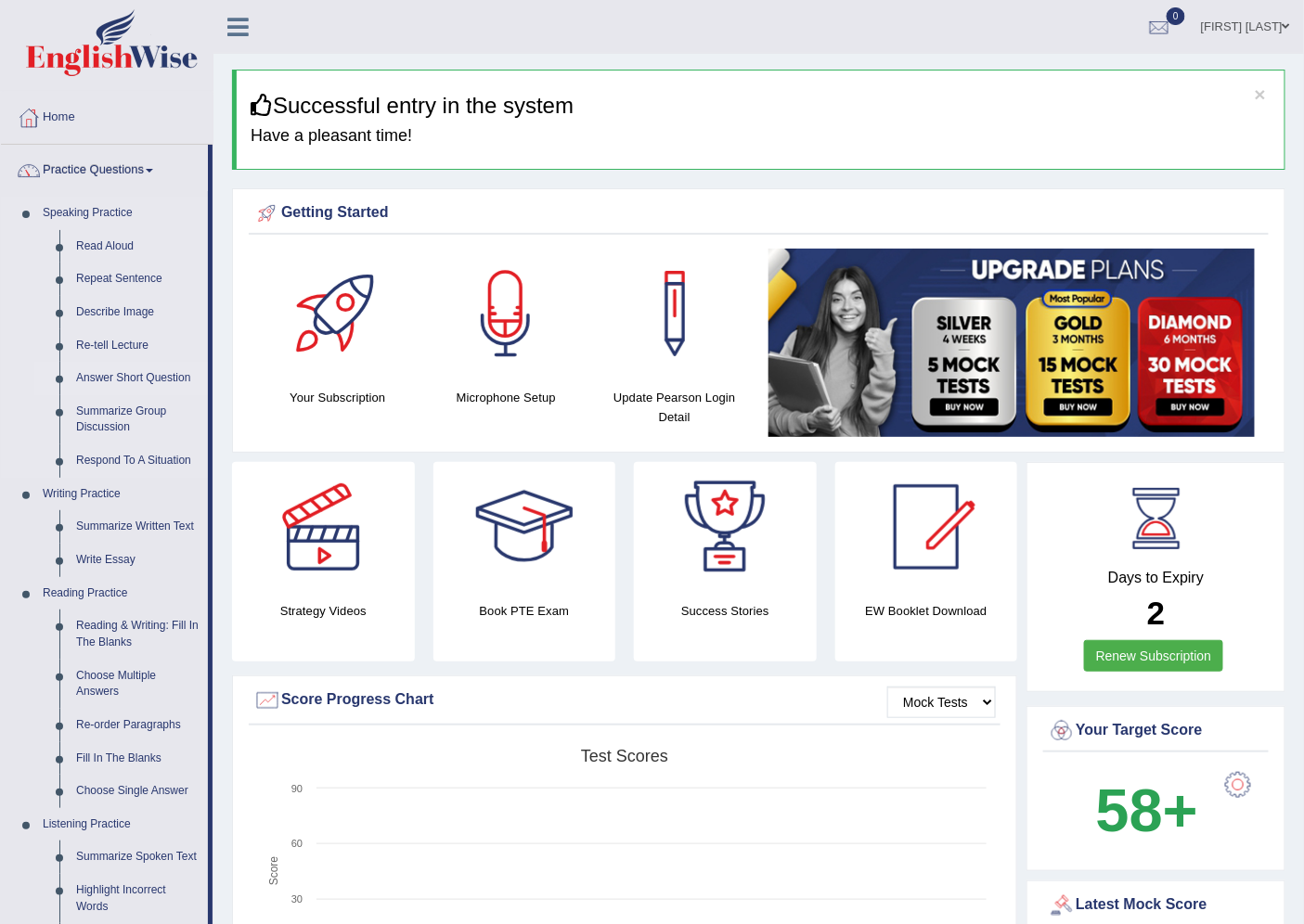 click on "Answer Short Question" at bounding box center (137, 379) 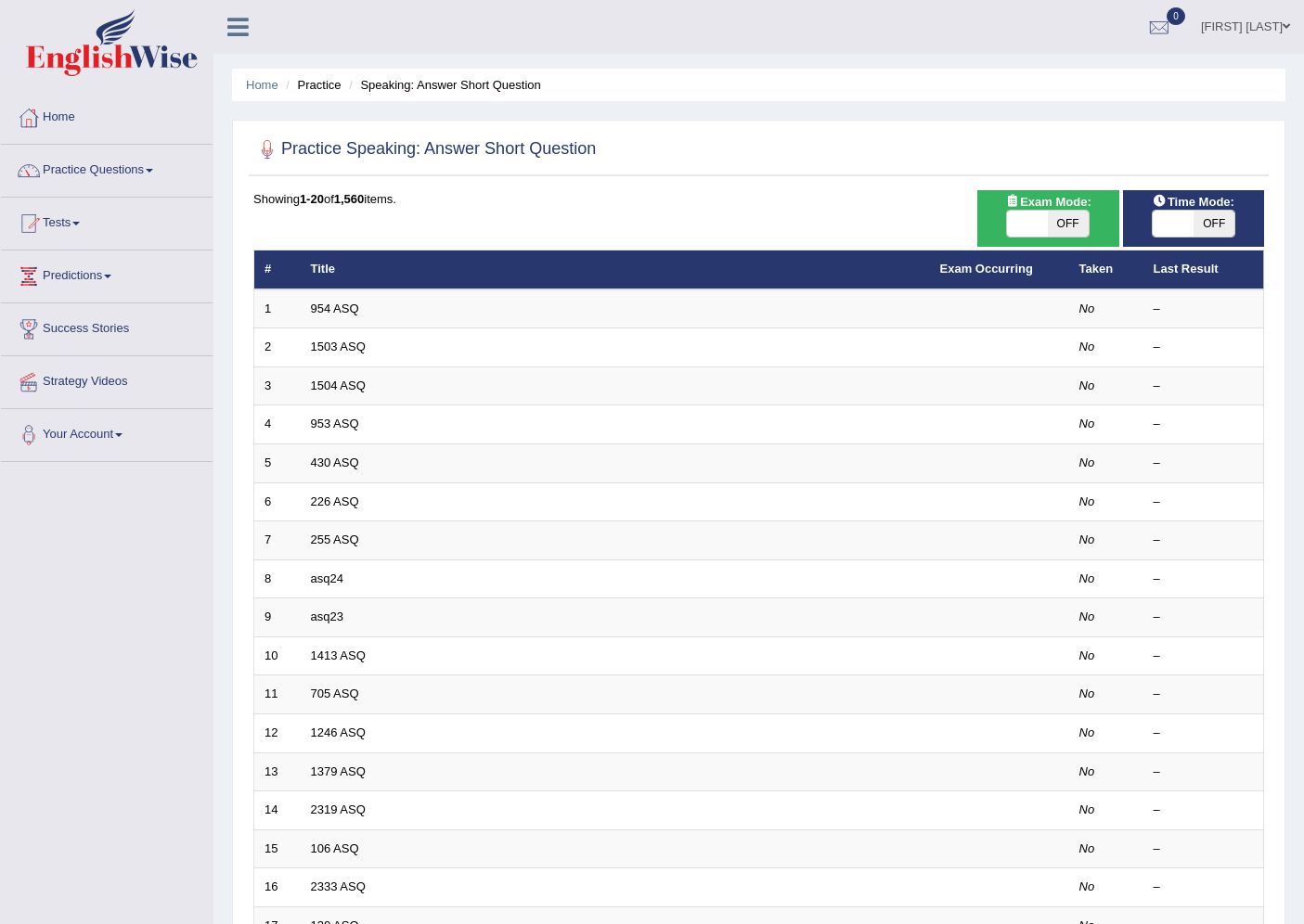 scroll, scrollTop: 0, scrollLeft: 0, axis: both 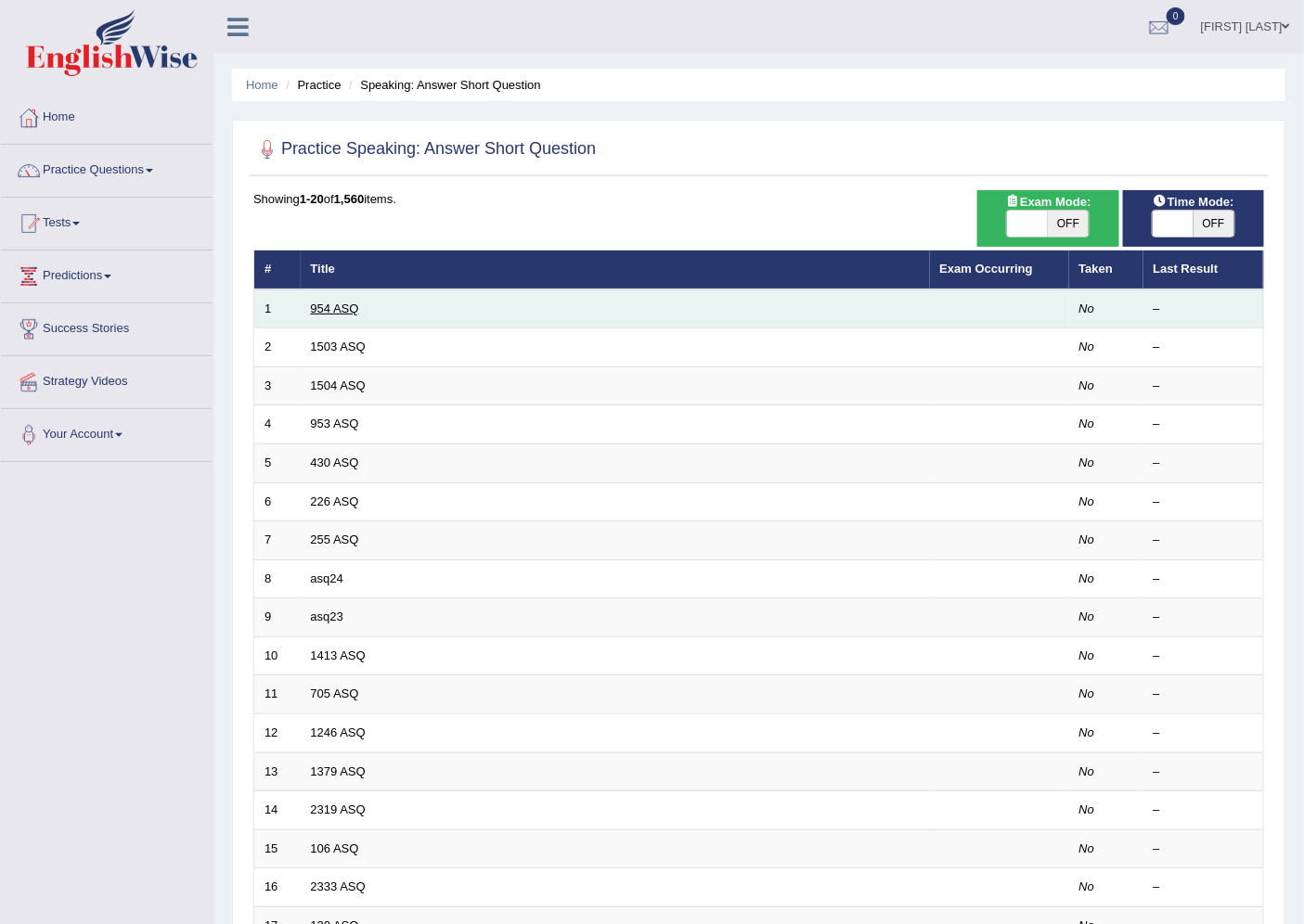 click on "954 ASQ" at bounding box center [335, 308] 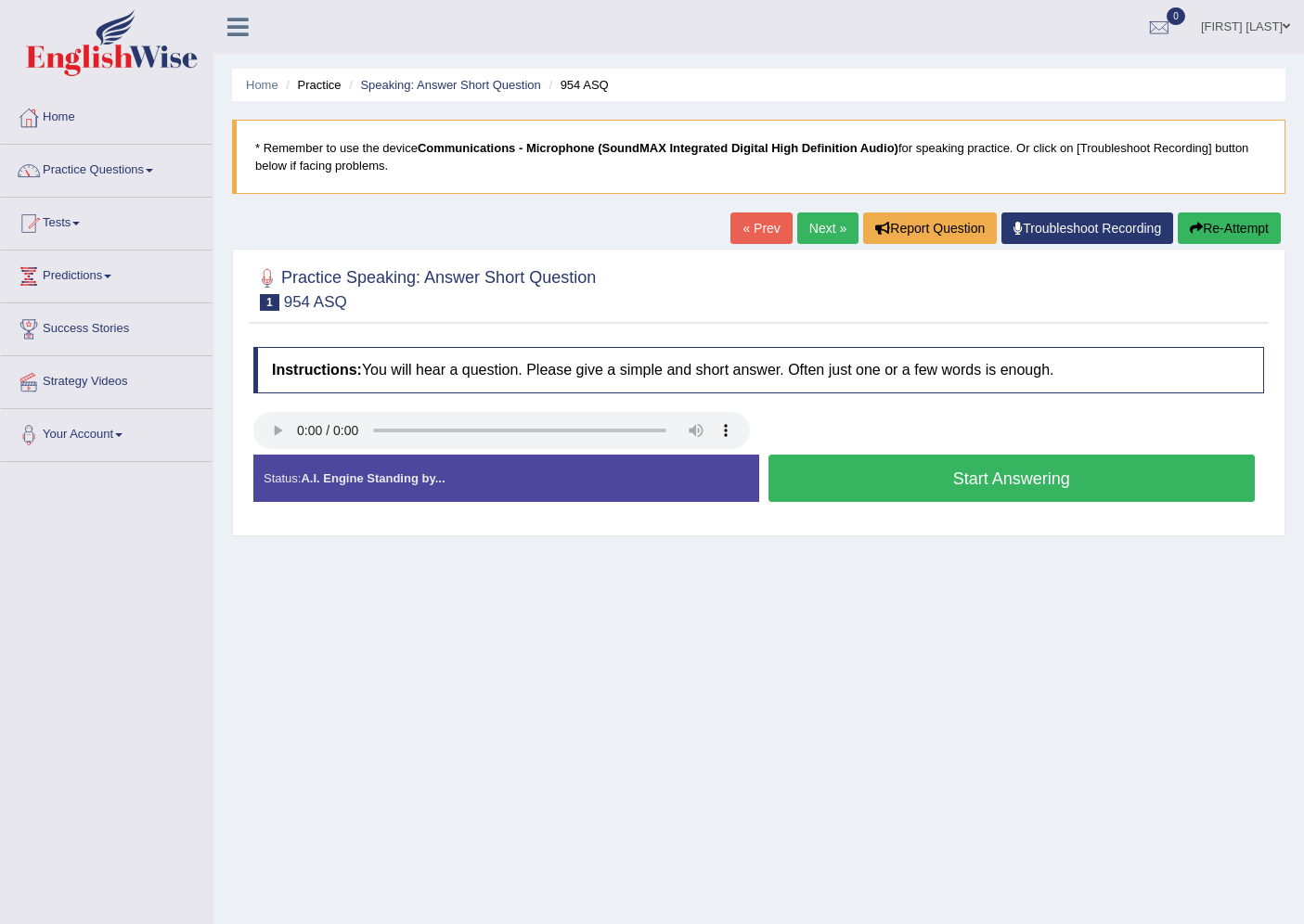 scroll, scrollTop: 0, scrollLeft: 0, axis: both 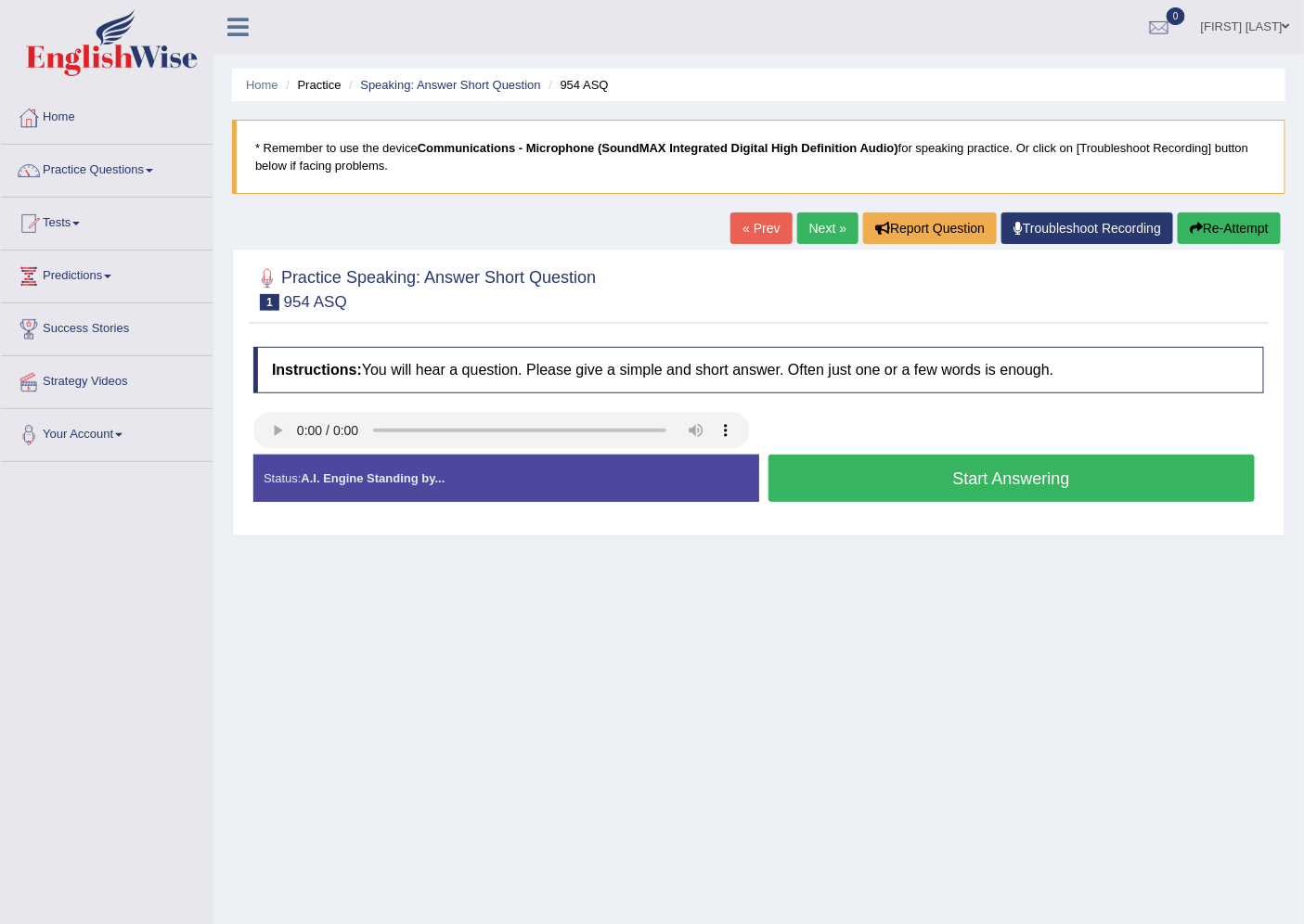 click on "Start Answering" at bounding box center (1012, 478) 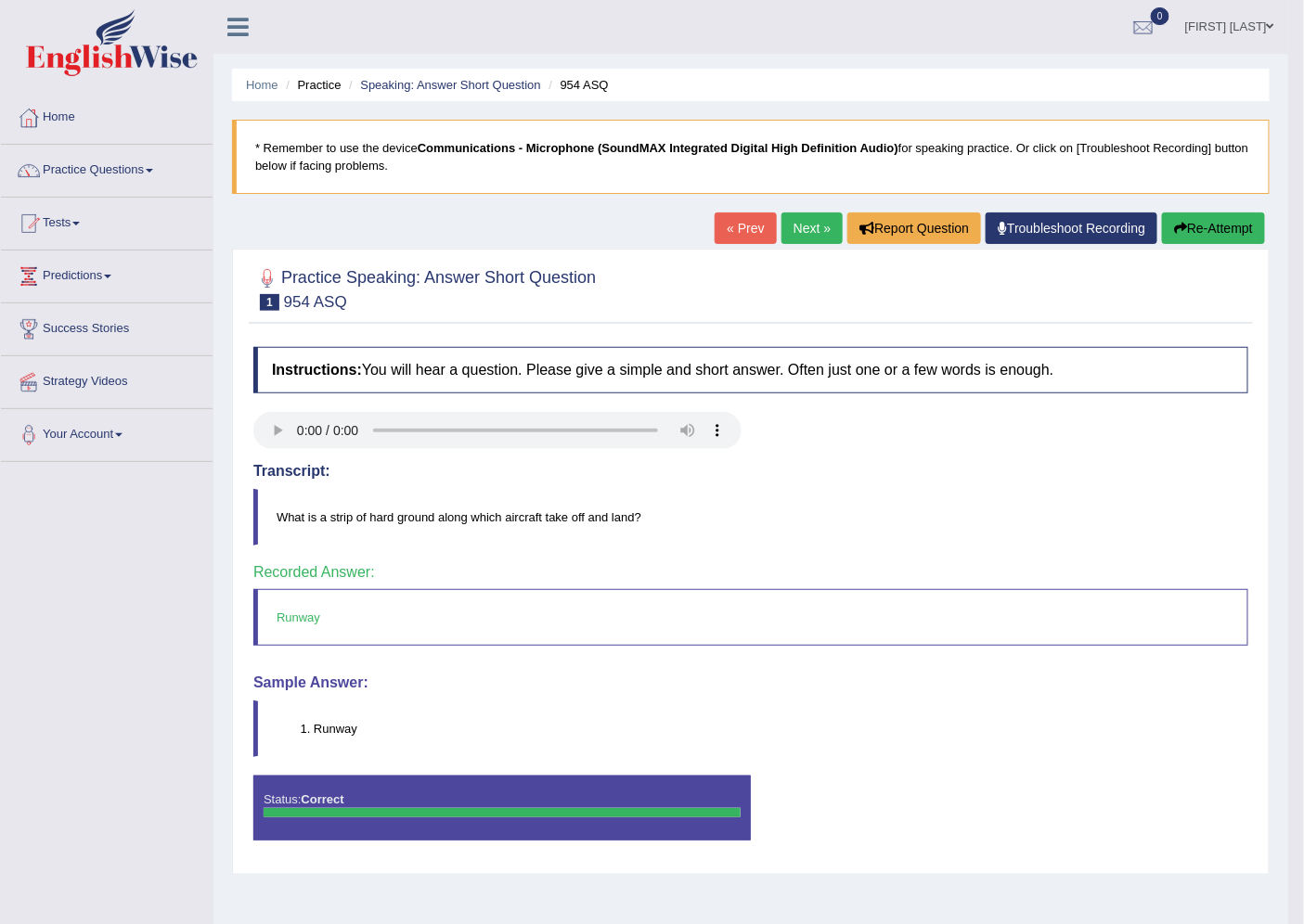 click on "Next »" at bounding box center (812, 228) 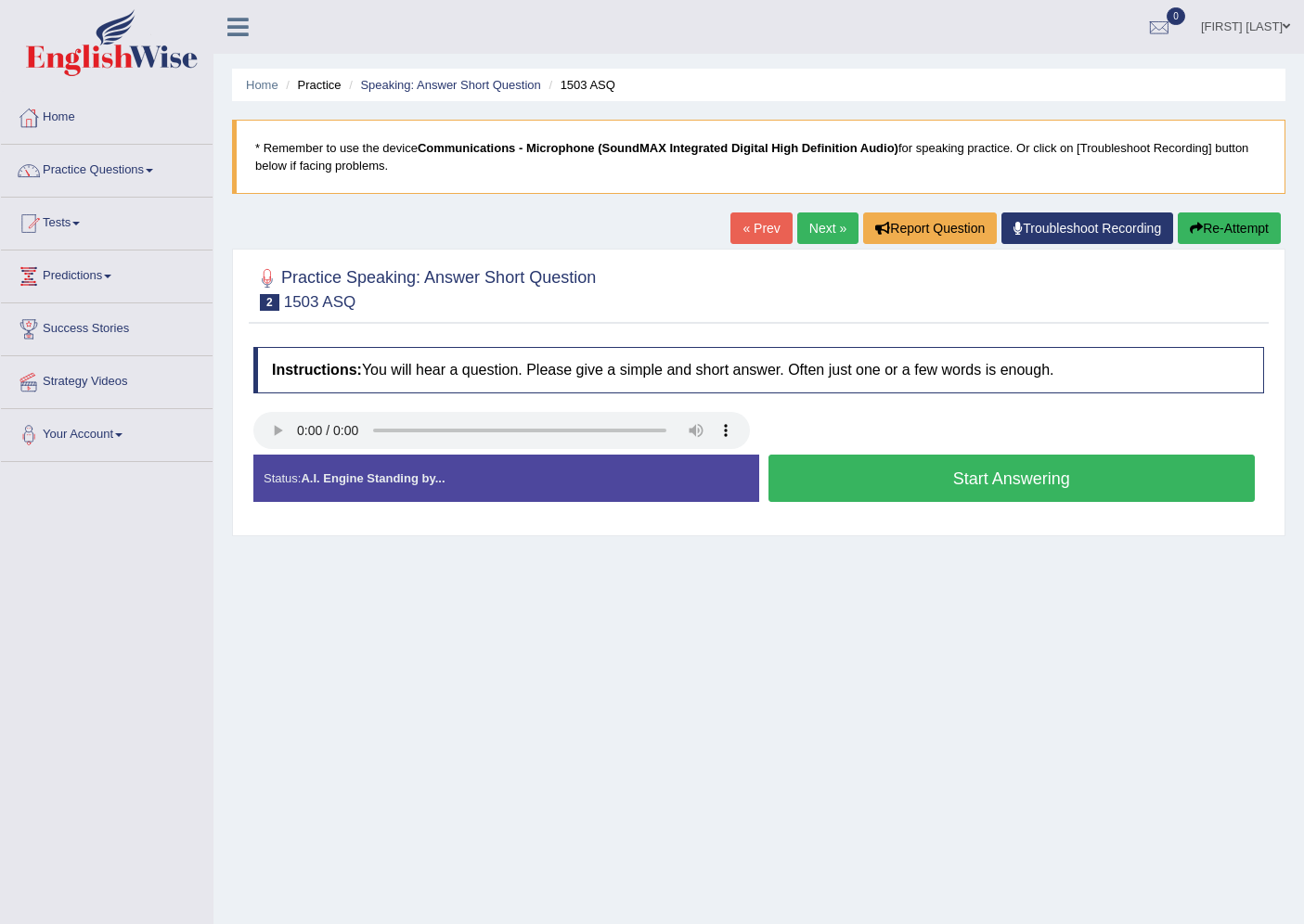 scroll, scrollTop: 0, scrollLeft: 0, axis: both 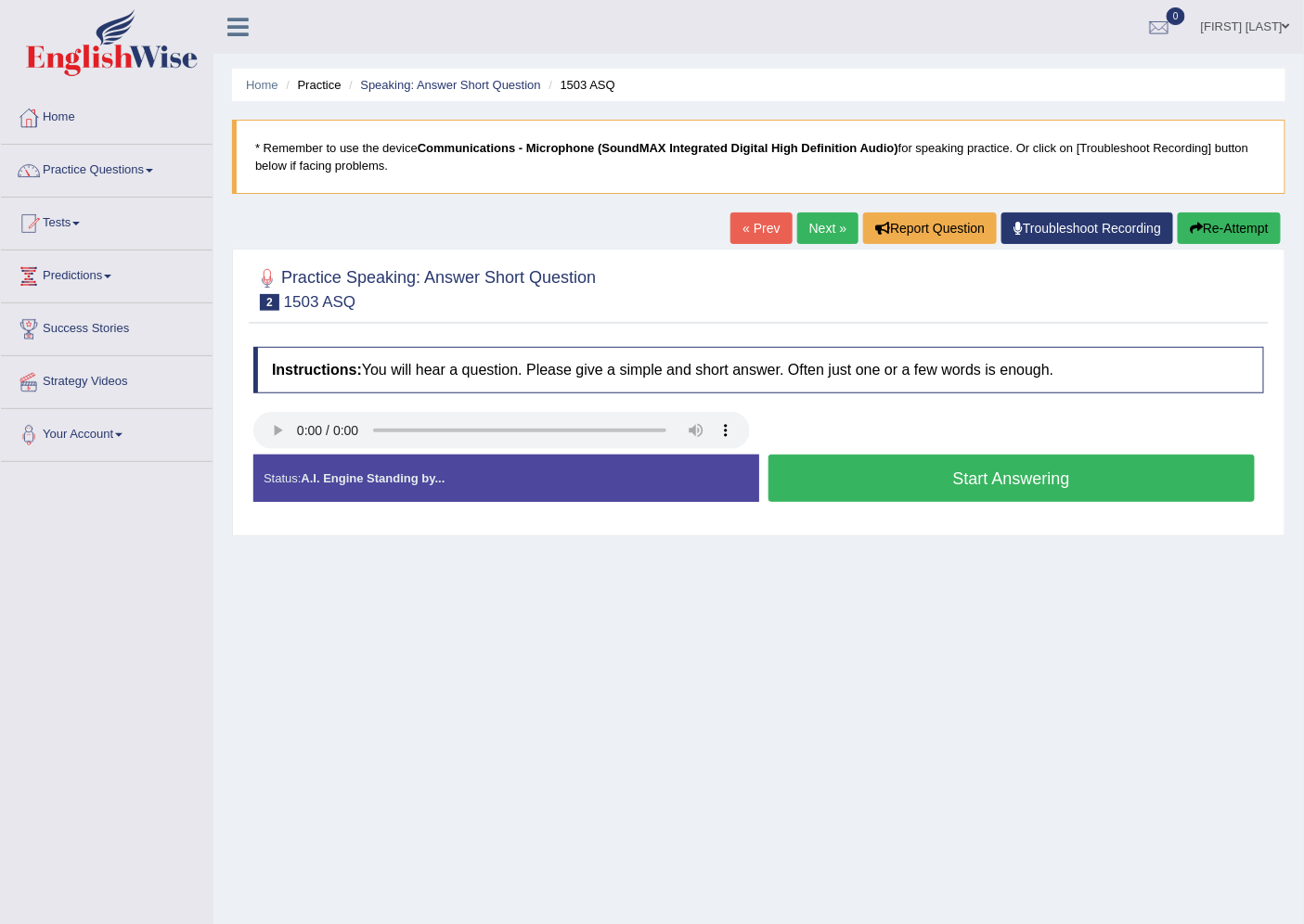 click on "Start Answering" at bounding box center (1012, 478) 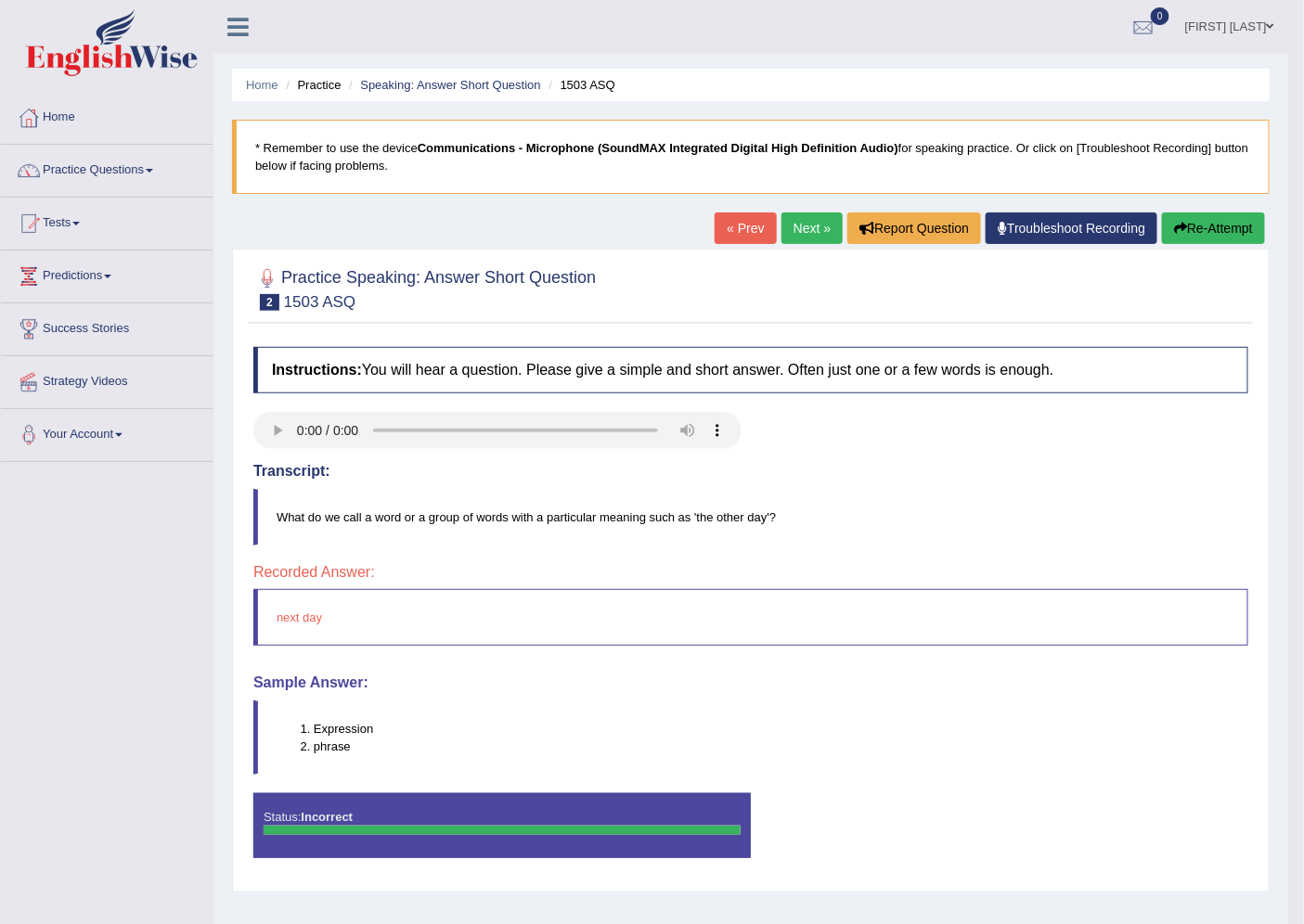 click on "Next »" at bounding box center [812, 228] 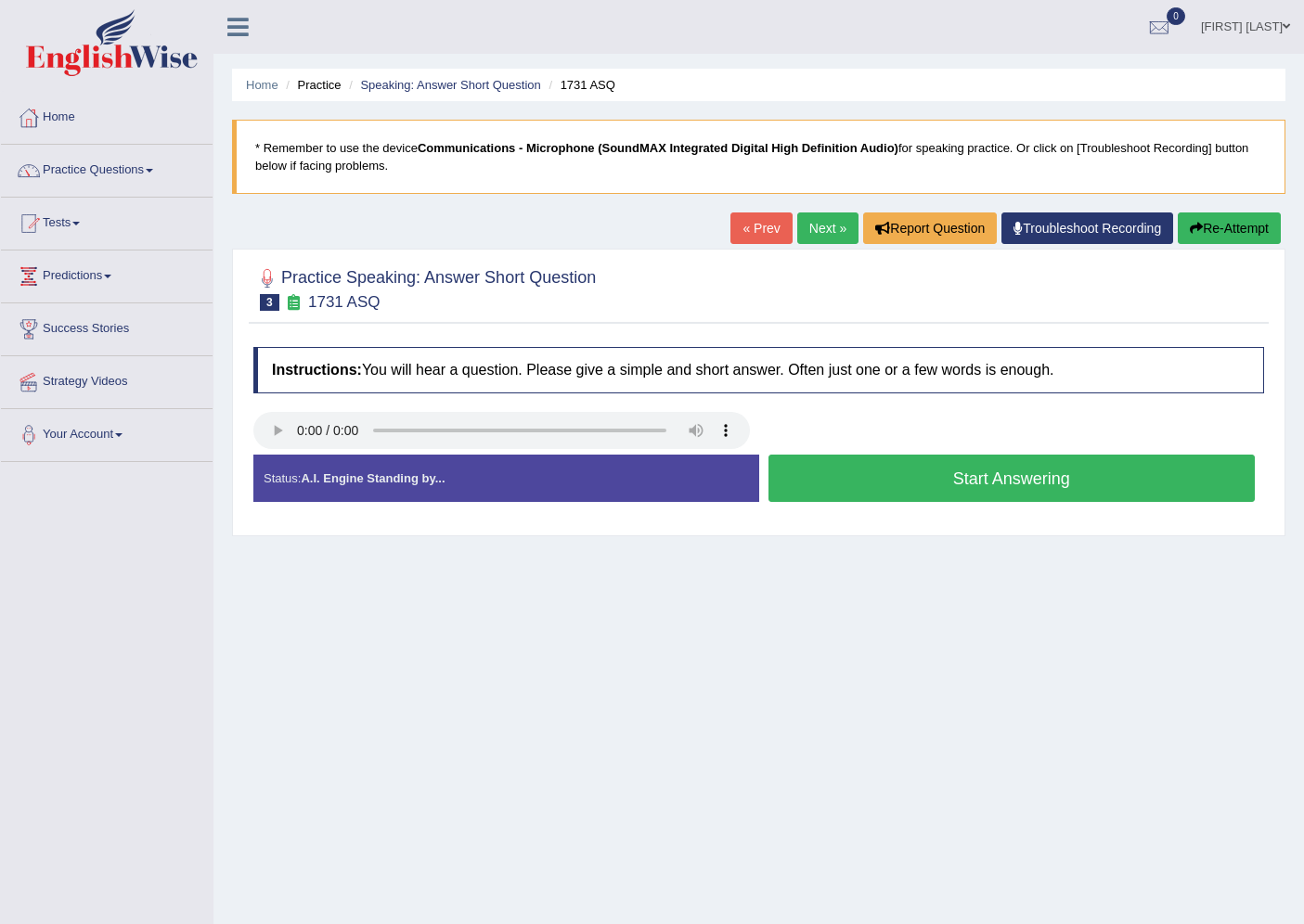 scroll, scrollTop: 0, scrollLeft: 0, axis: both 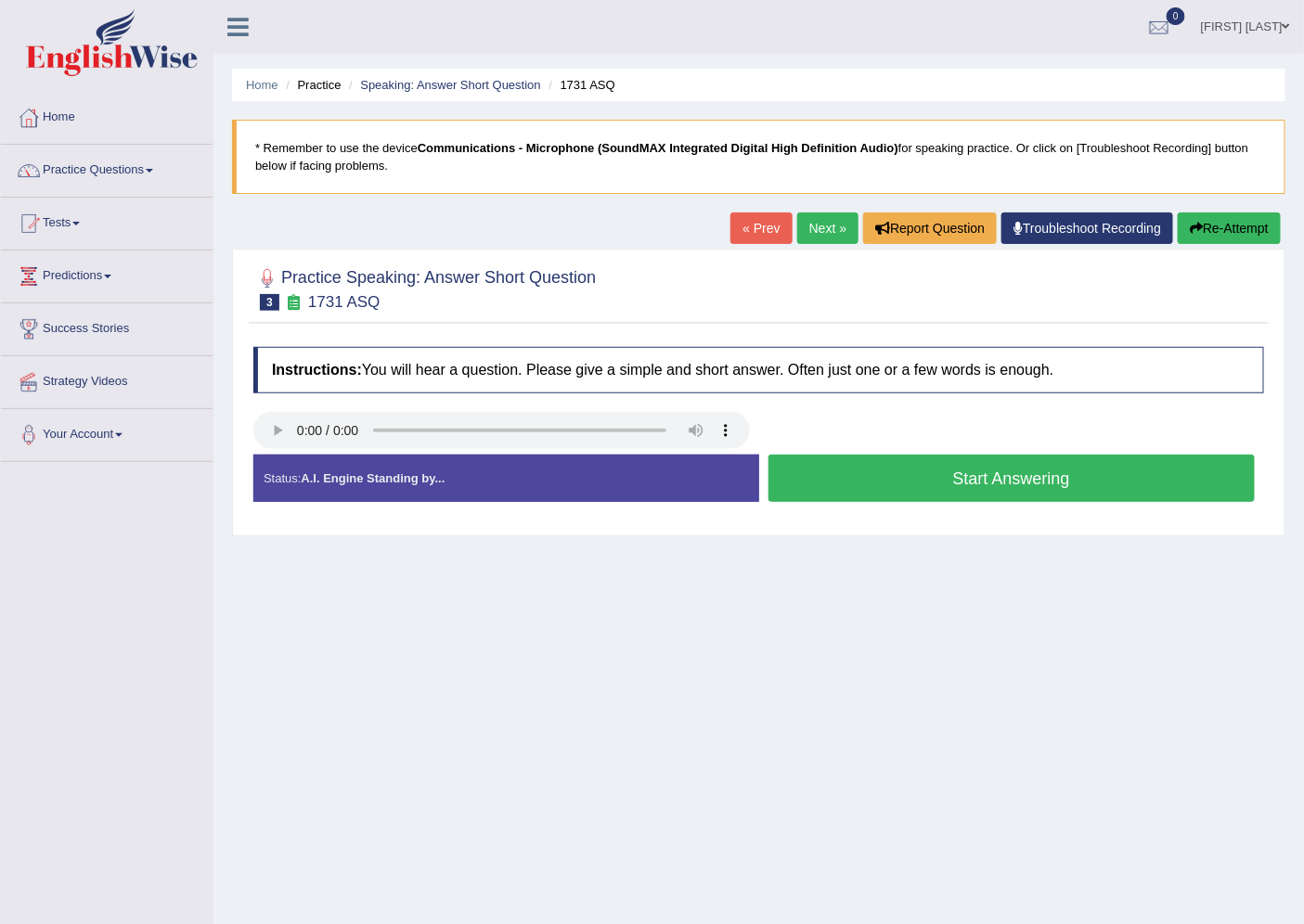 click on "Start Answering" at bounding box center [1012, 478] 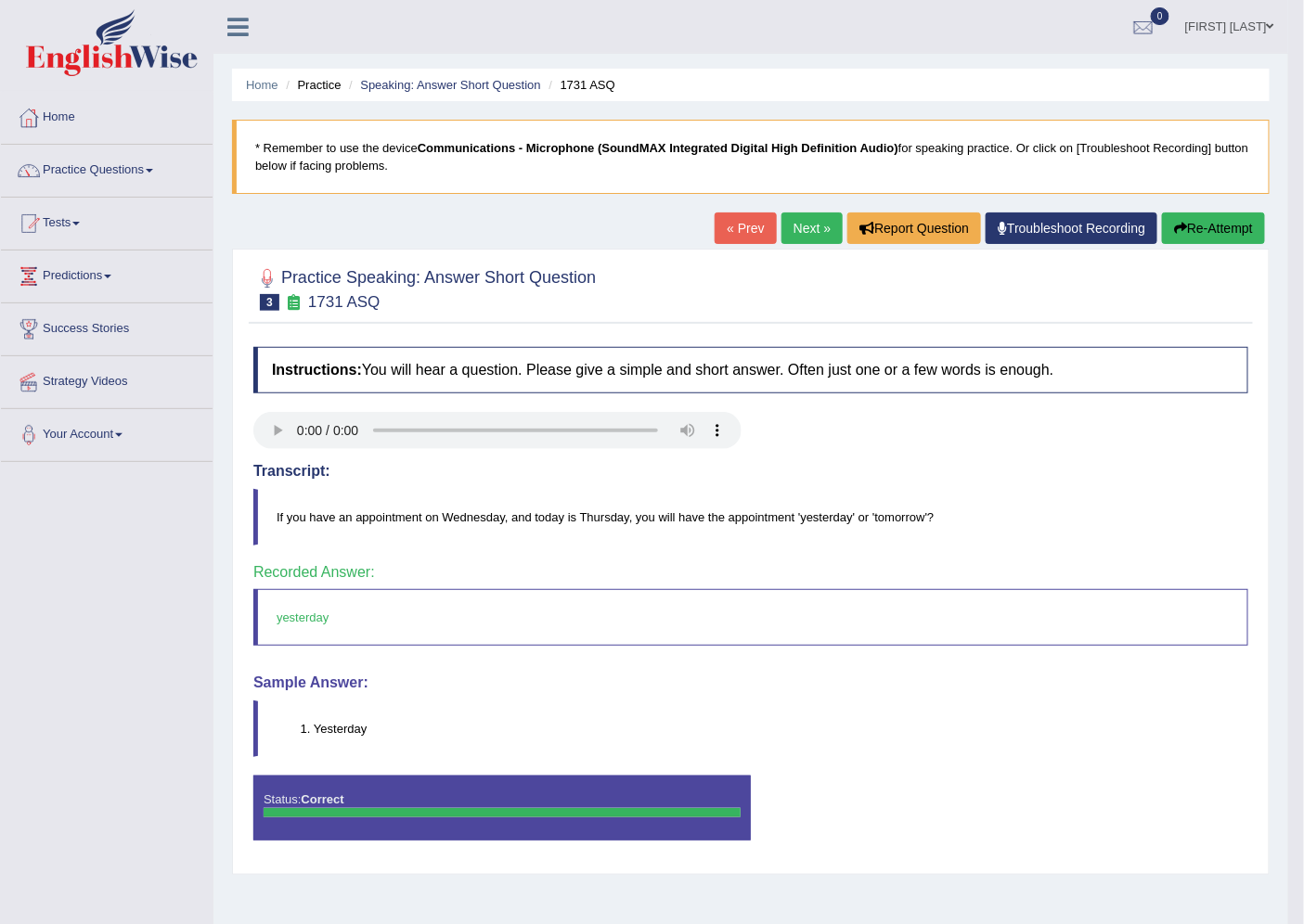 click on "Next »" at bounding box center [812, 228] 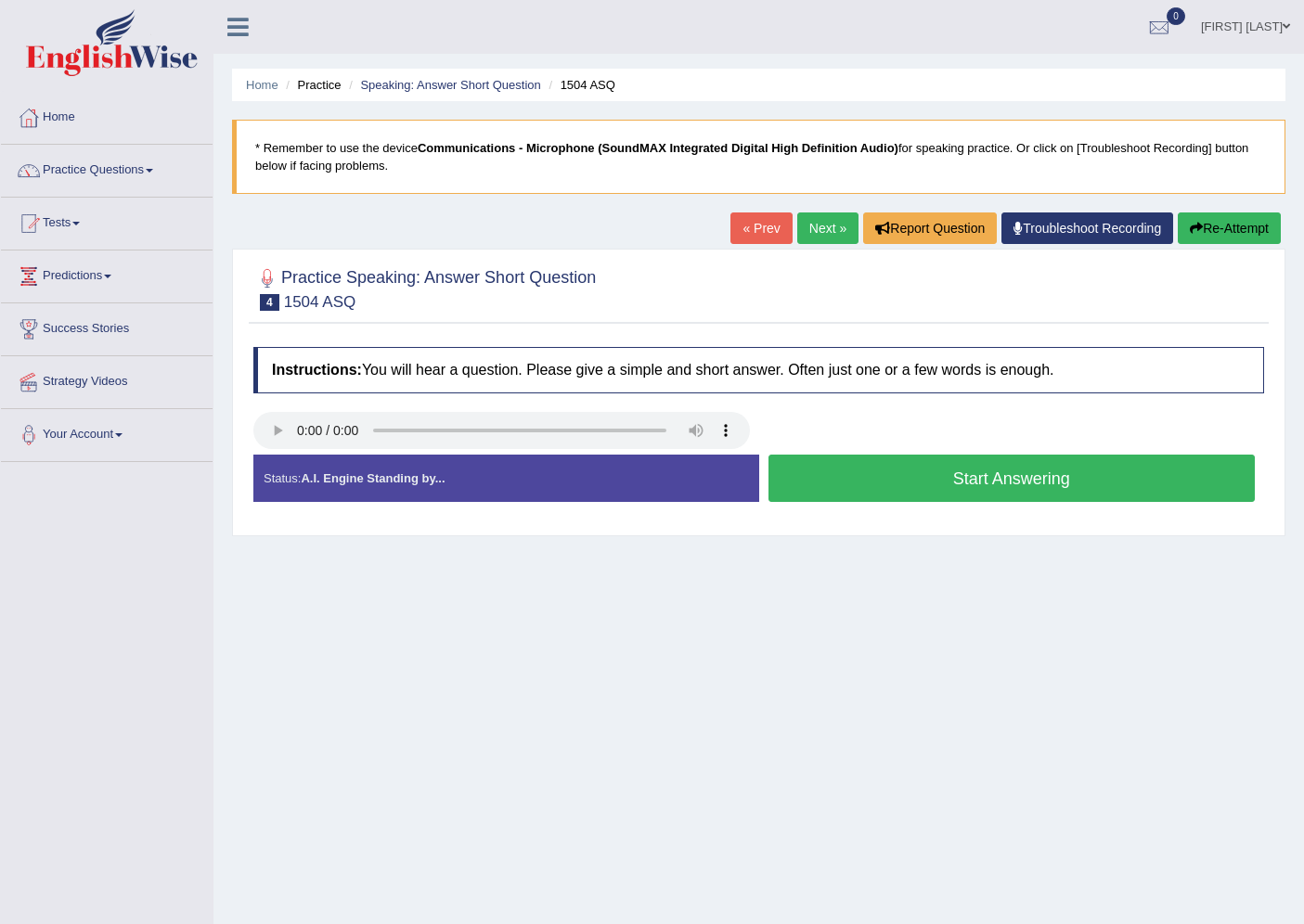 scroll, scrollTop: 0, scrollLeft: 0, axis: both 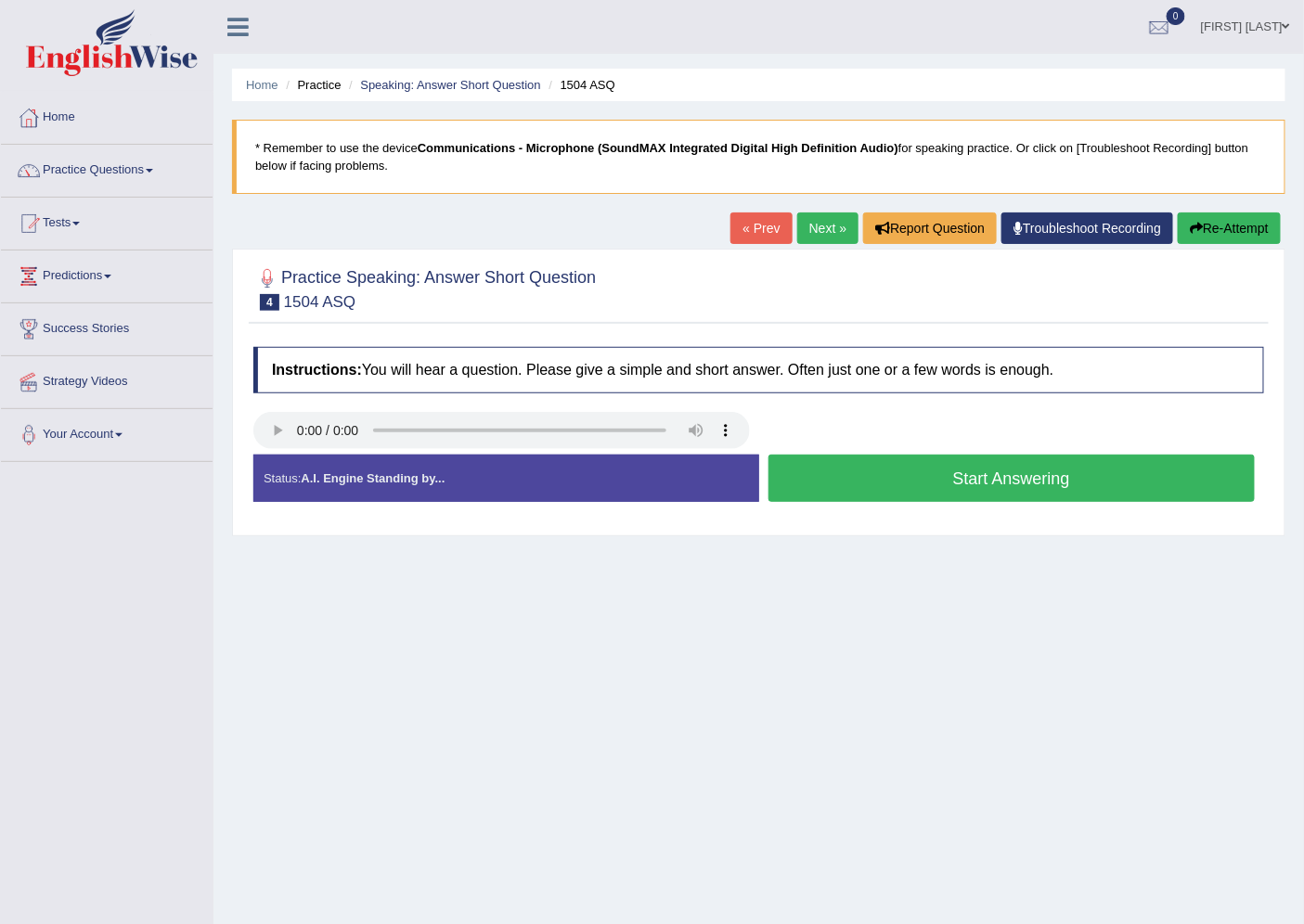 click on "Start Answering" at bounding box center [1012, 478] 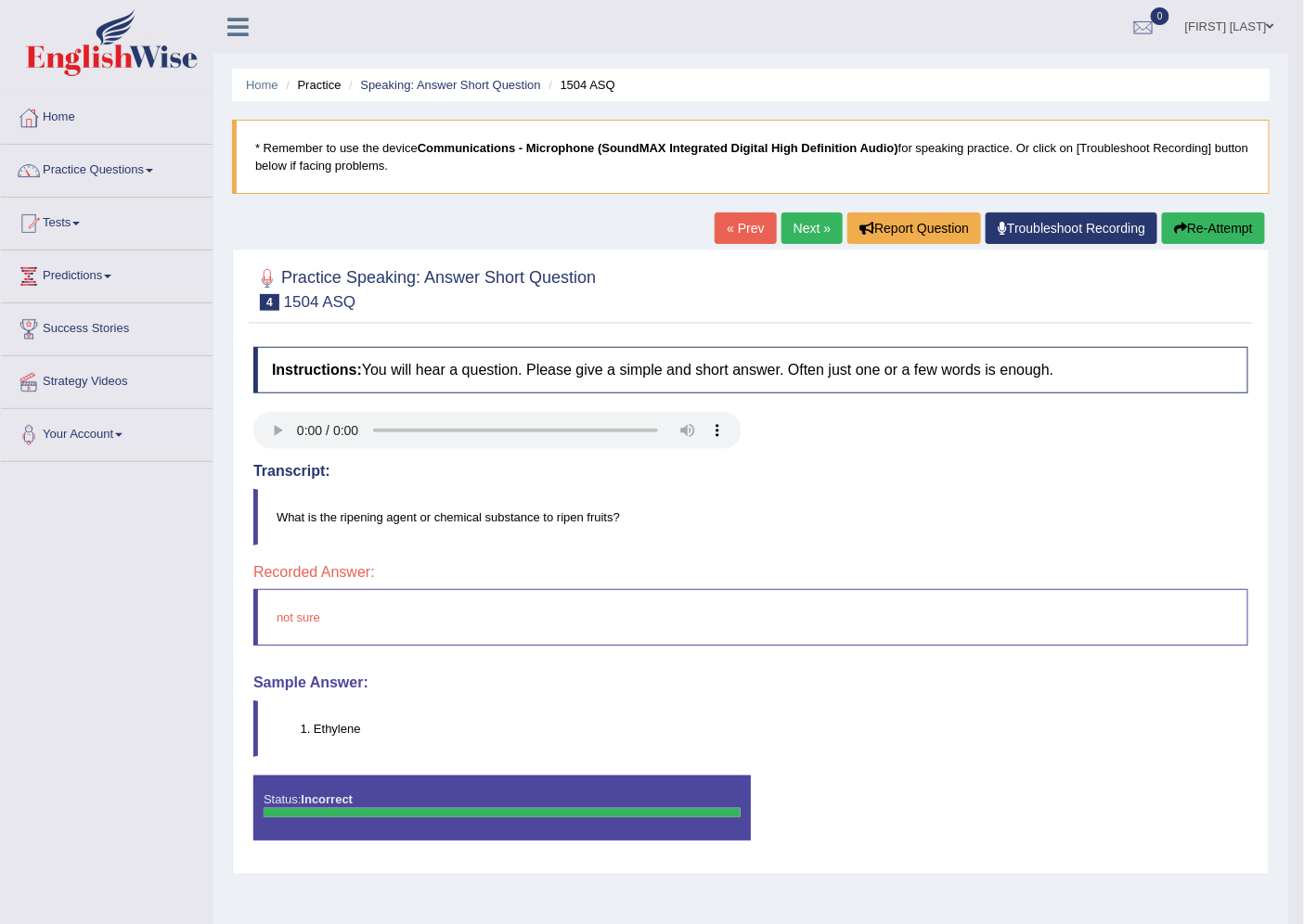 click on "Next »" at bounding box center (812, 228) 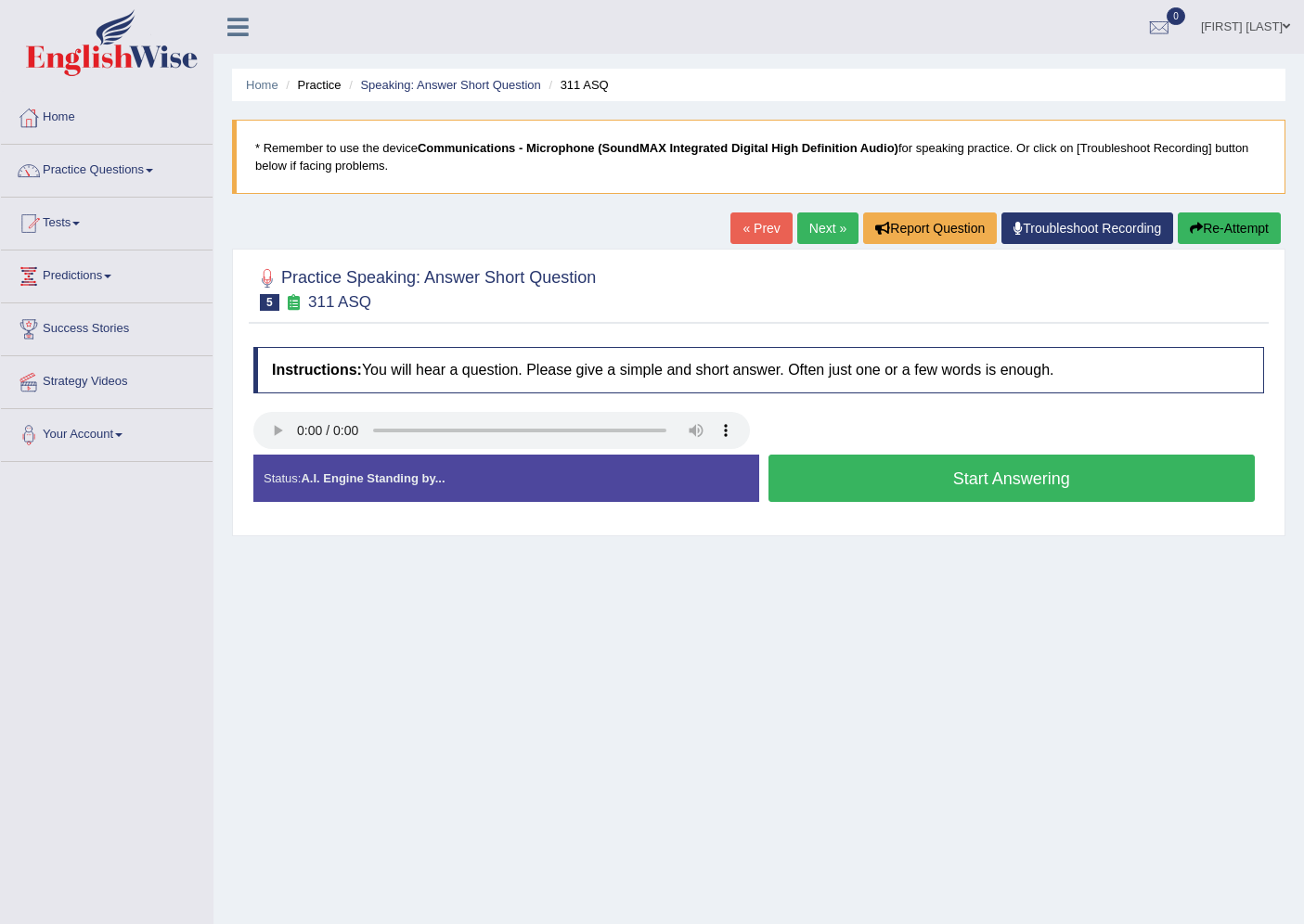 scroll, scrollTop: 0, scrollLeft: 0, axis: both 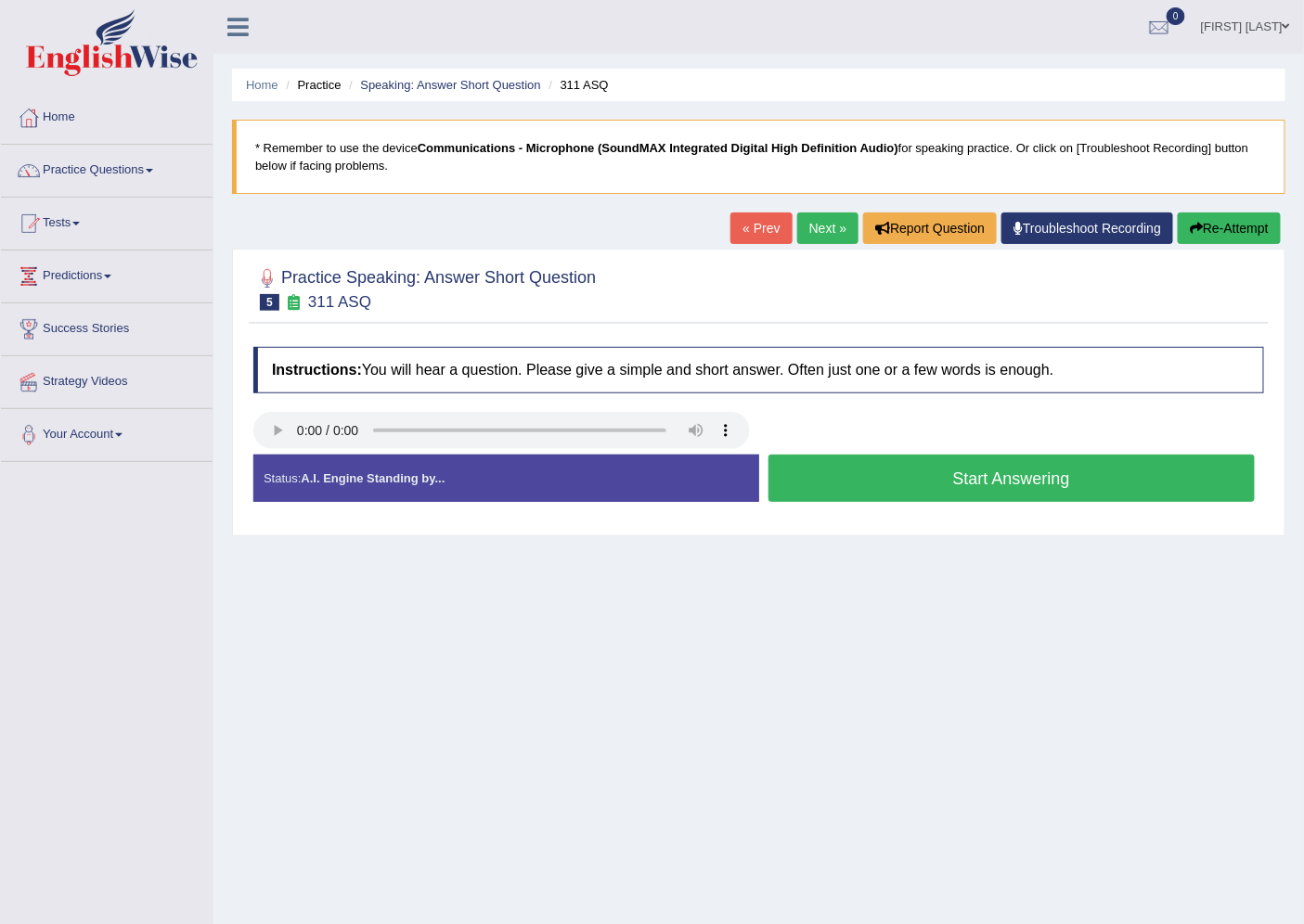 click on "Start Answering" at bounding box center [1012, 478] 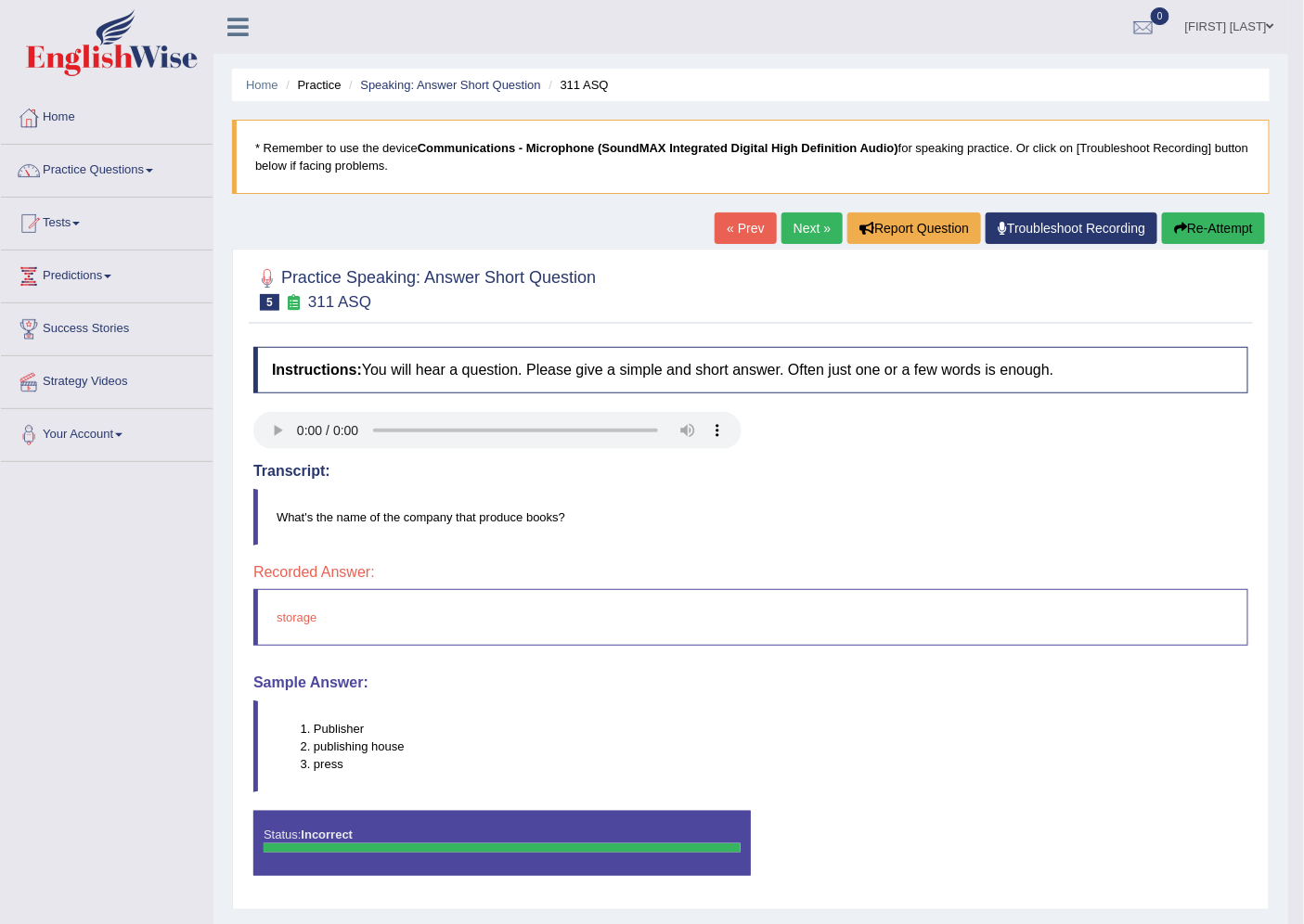 click on "Next »" at bounding box center [812, 228] 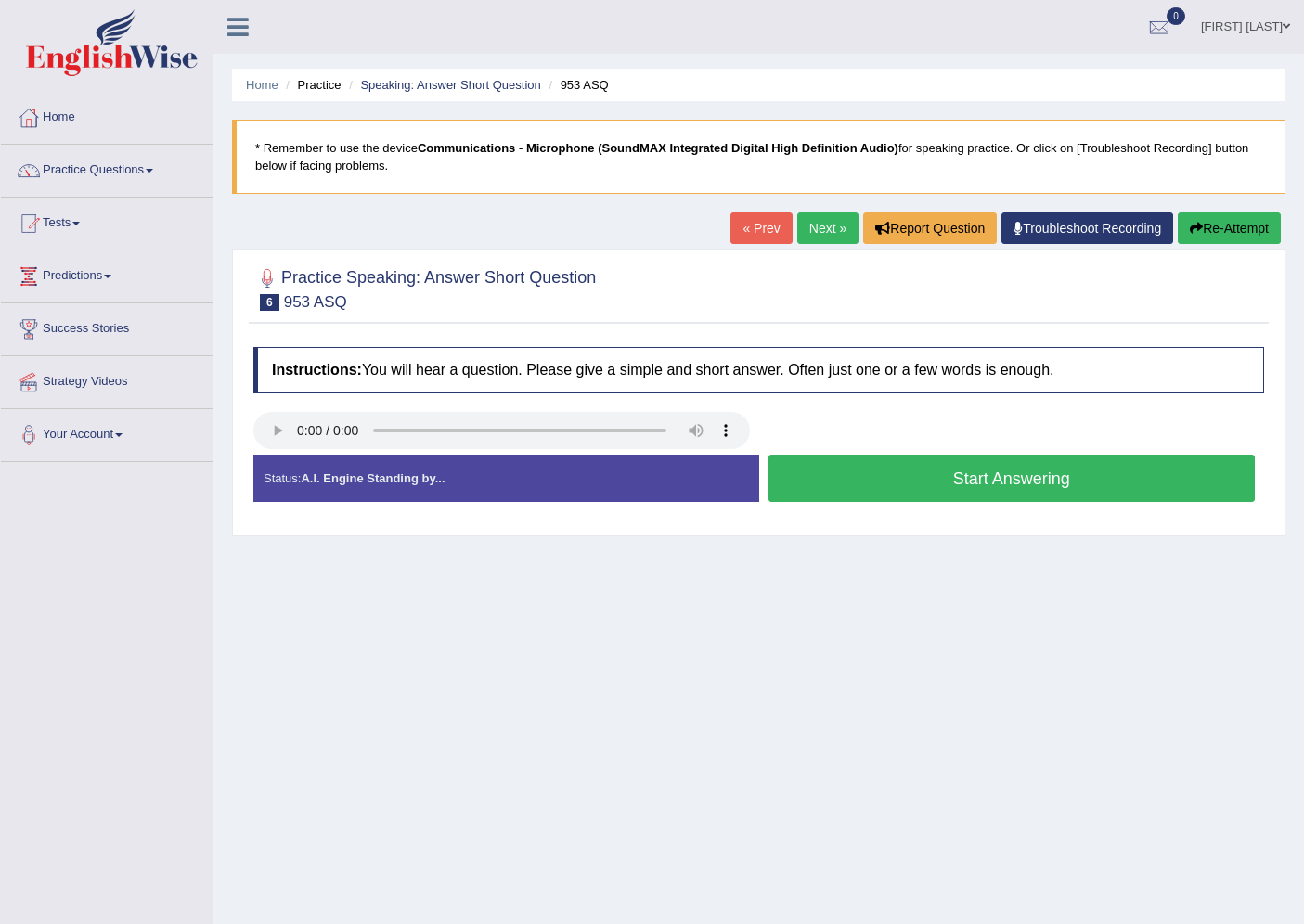 scroll, scrollTop: 0, scrollLeft: 0, axis: both 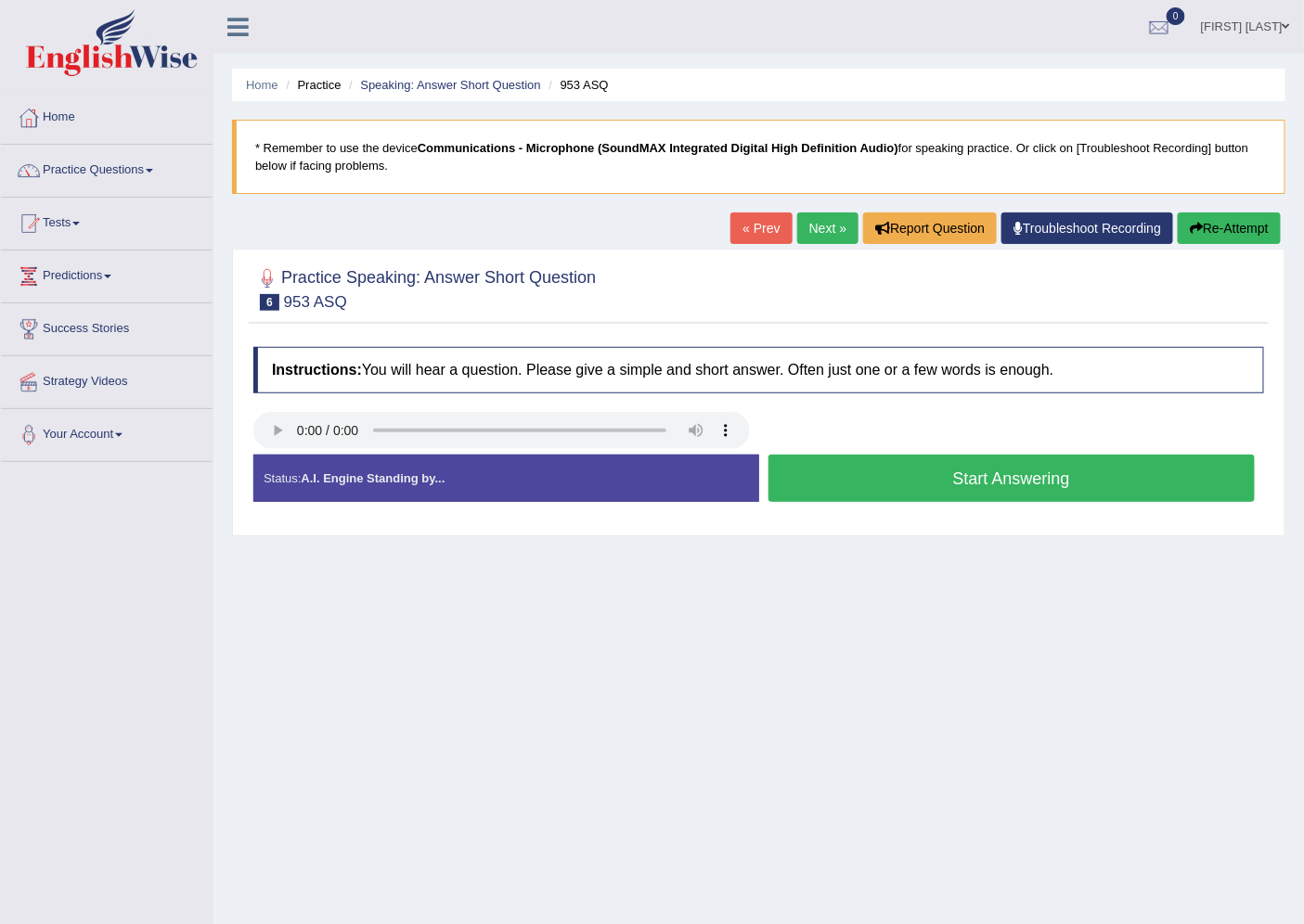 click on "Start Answering" at bounding box center (1012, 478) 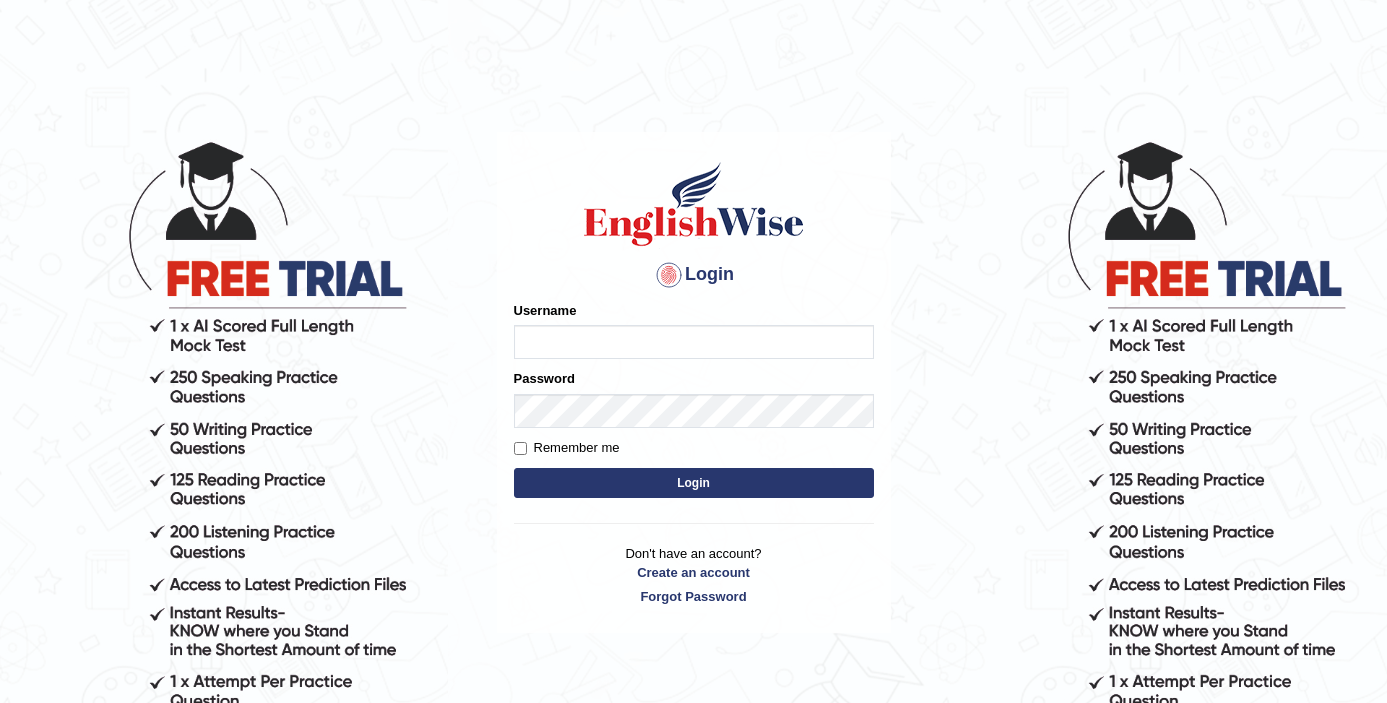 scroll, scrollTop: 0, scrollLeft: 0, axis: both 